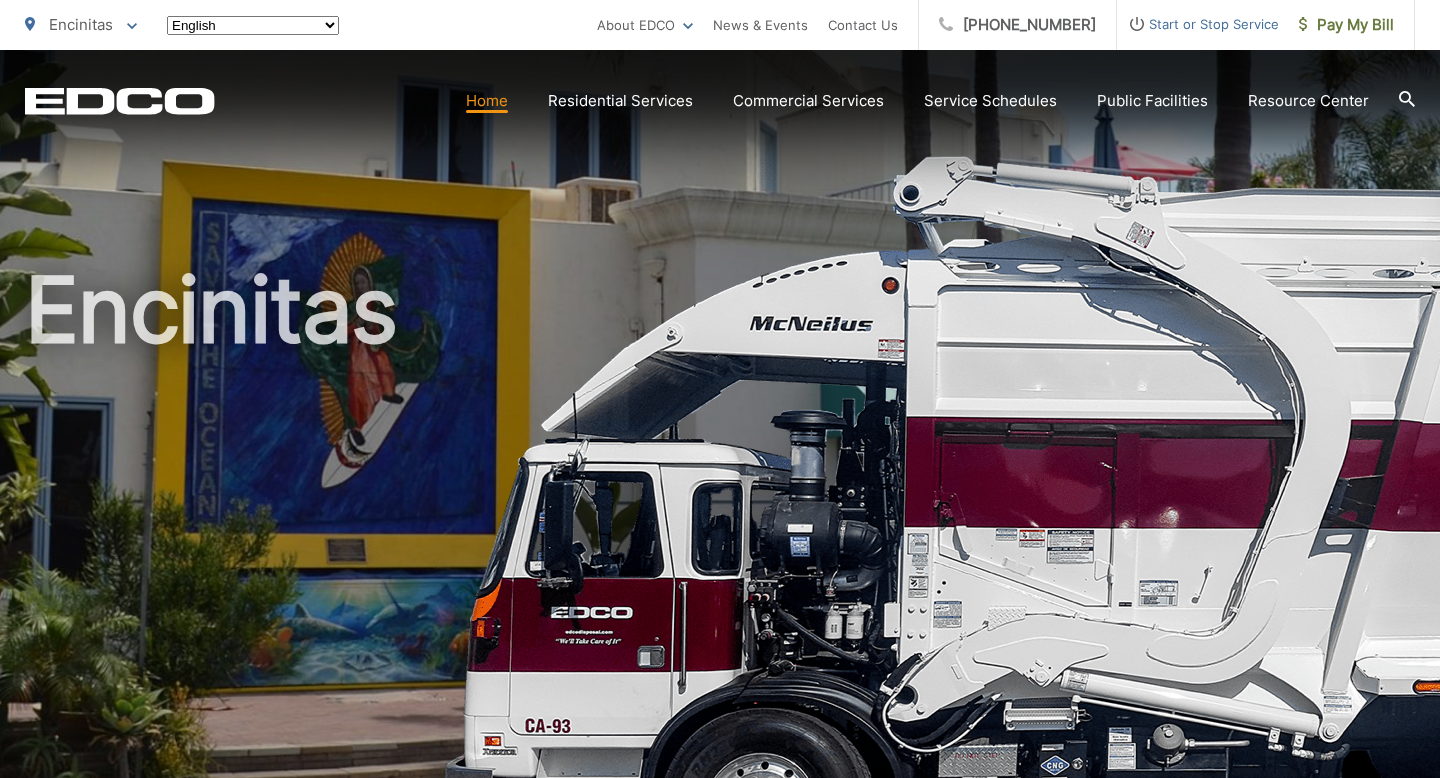 scroll, scrollTop: 0, scrollLeft: 0, axis: both 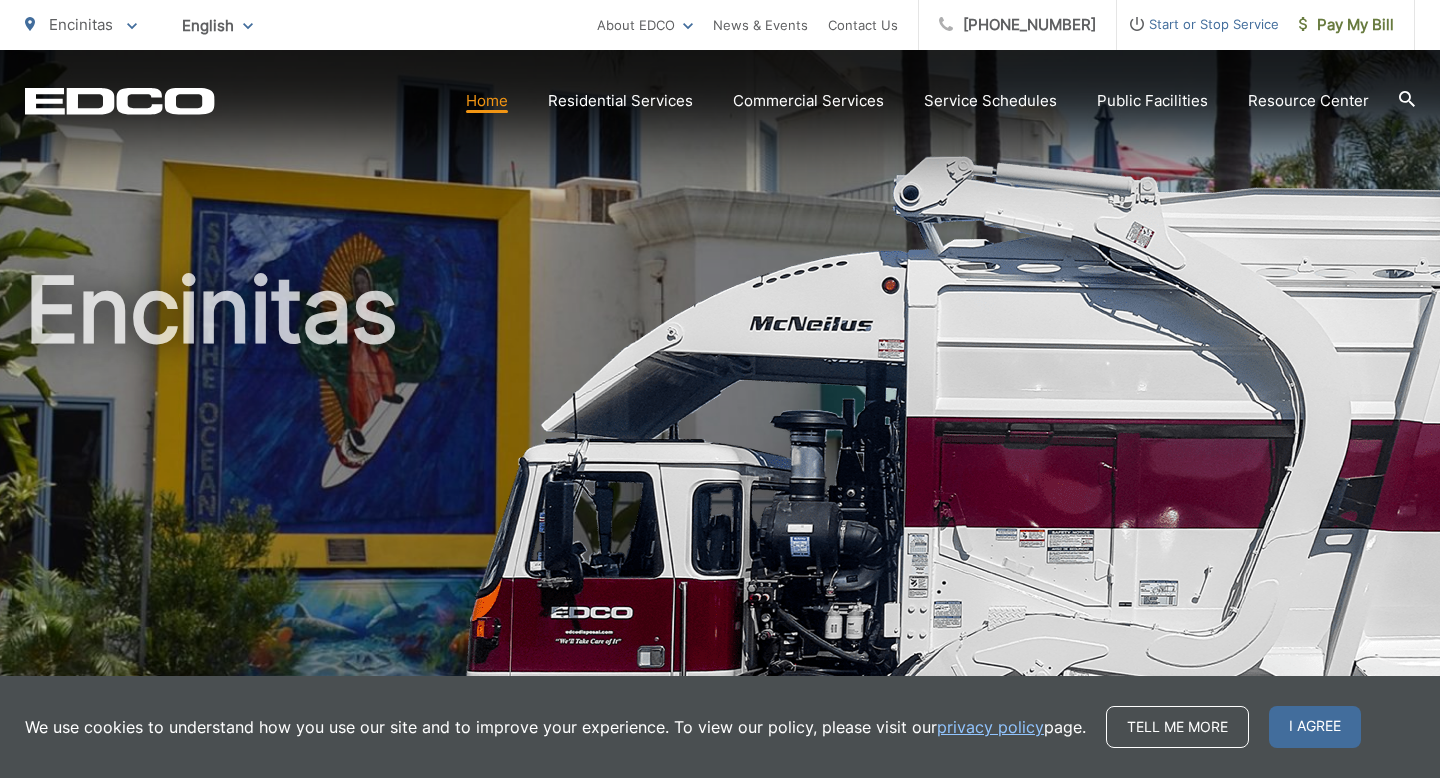 click on "Encinitas" at bounding box center (720, 462) 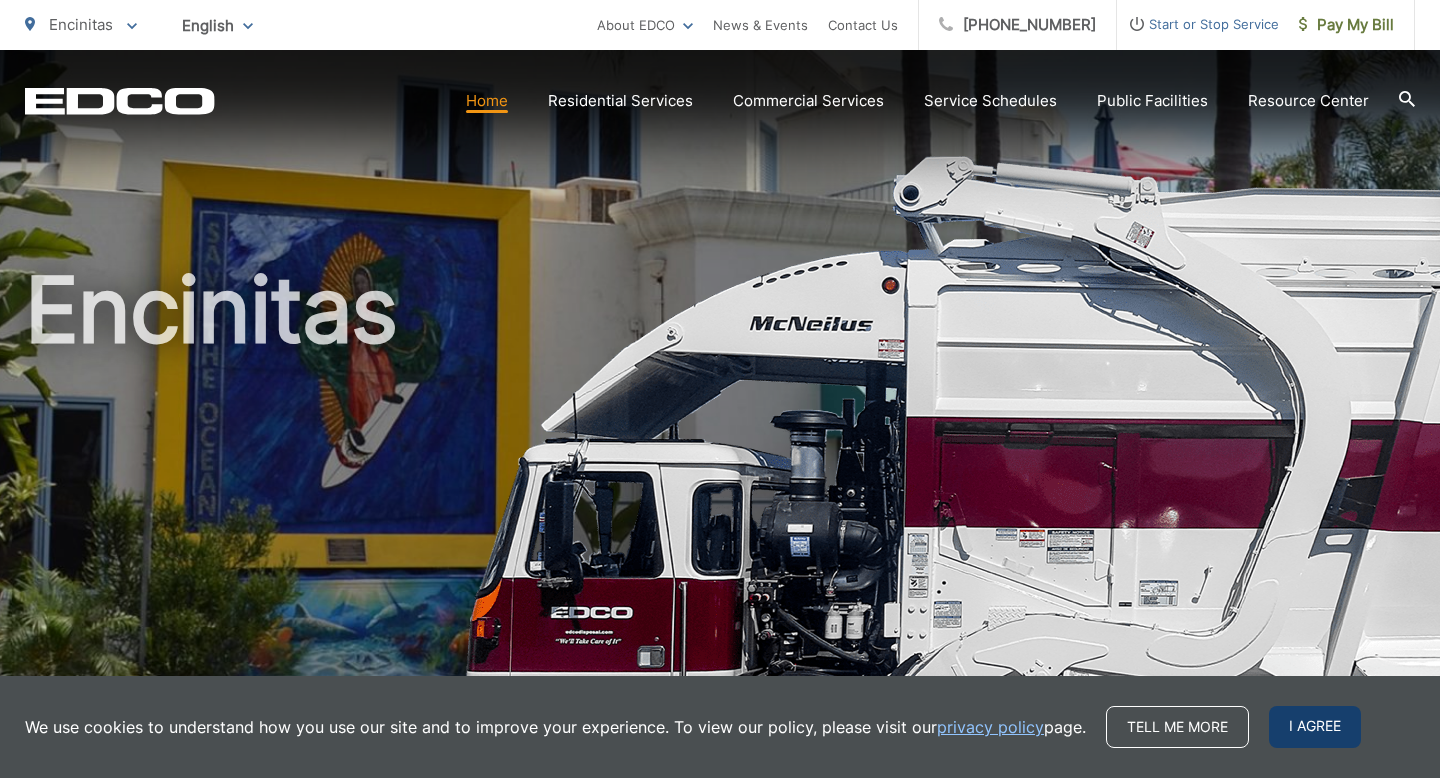 click on "I agree" at bounding box center [1315, 727] 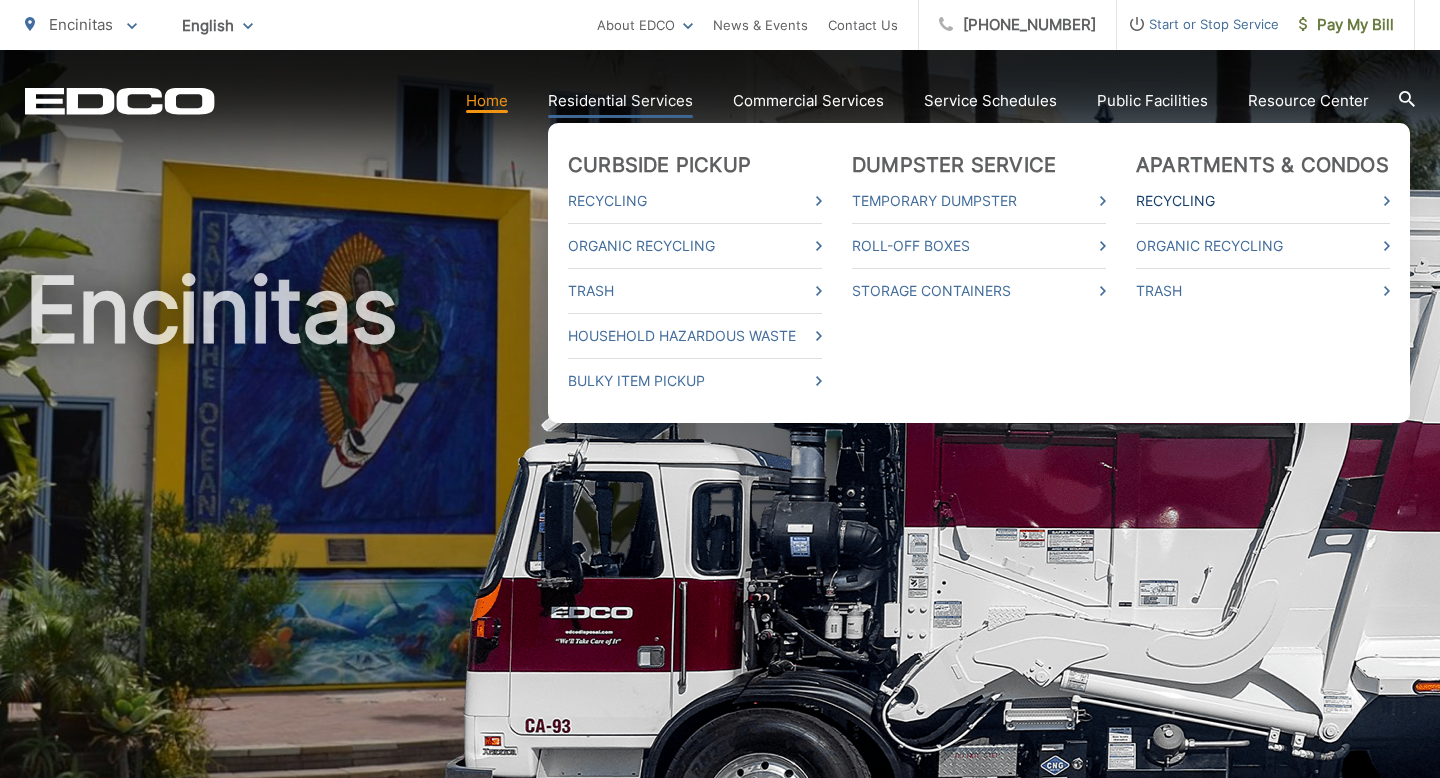 click on "Recycling" at bounding box center [1263, 201] 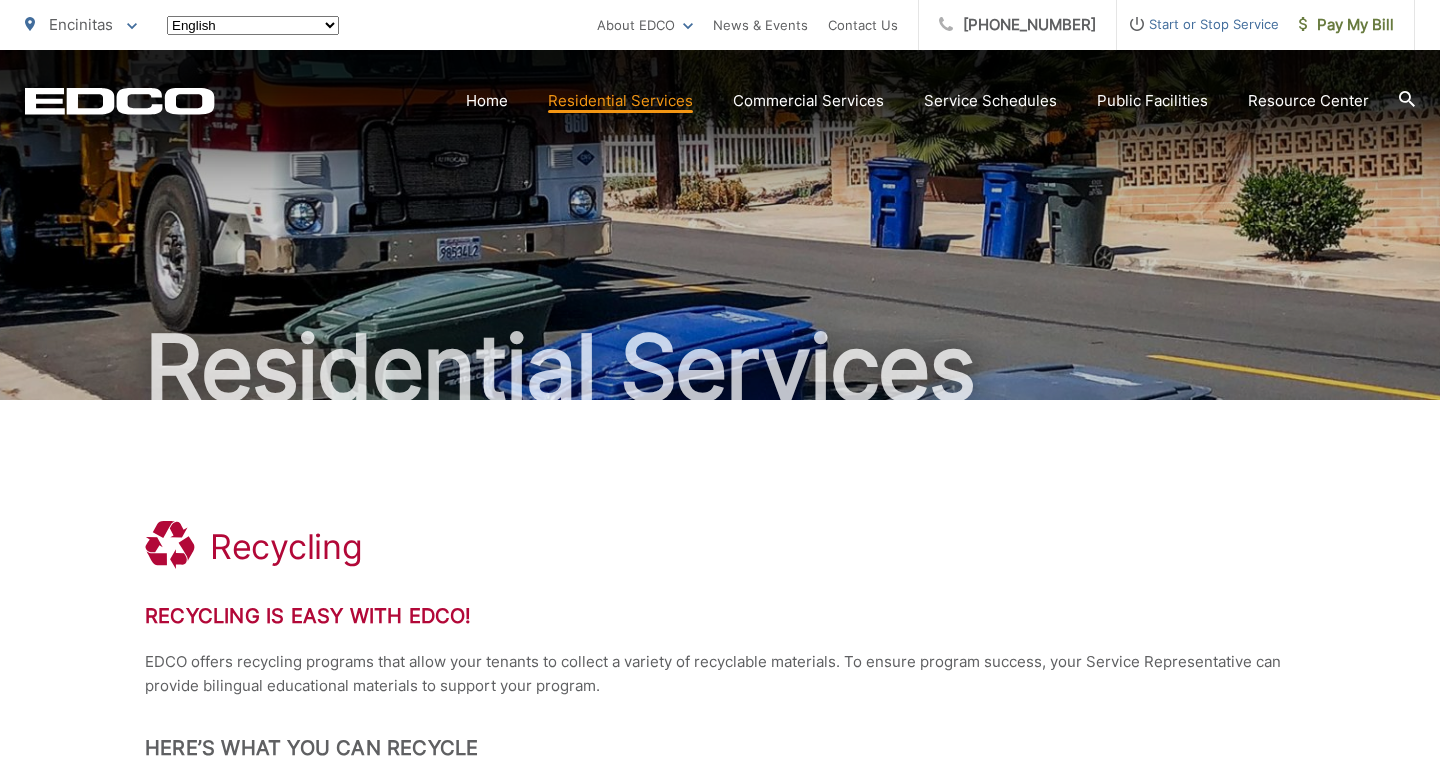 scroll, scrollTop: 0, scrollLeft: 0, axis: both 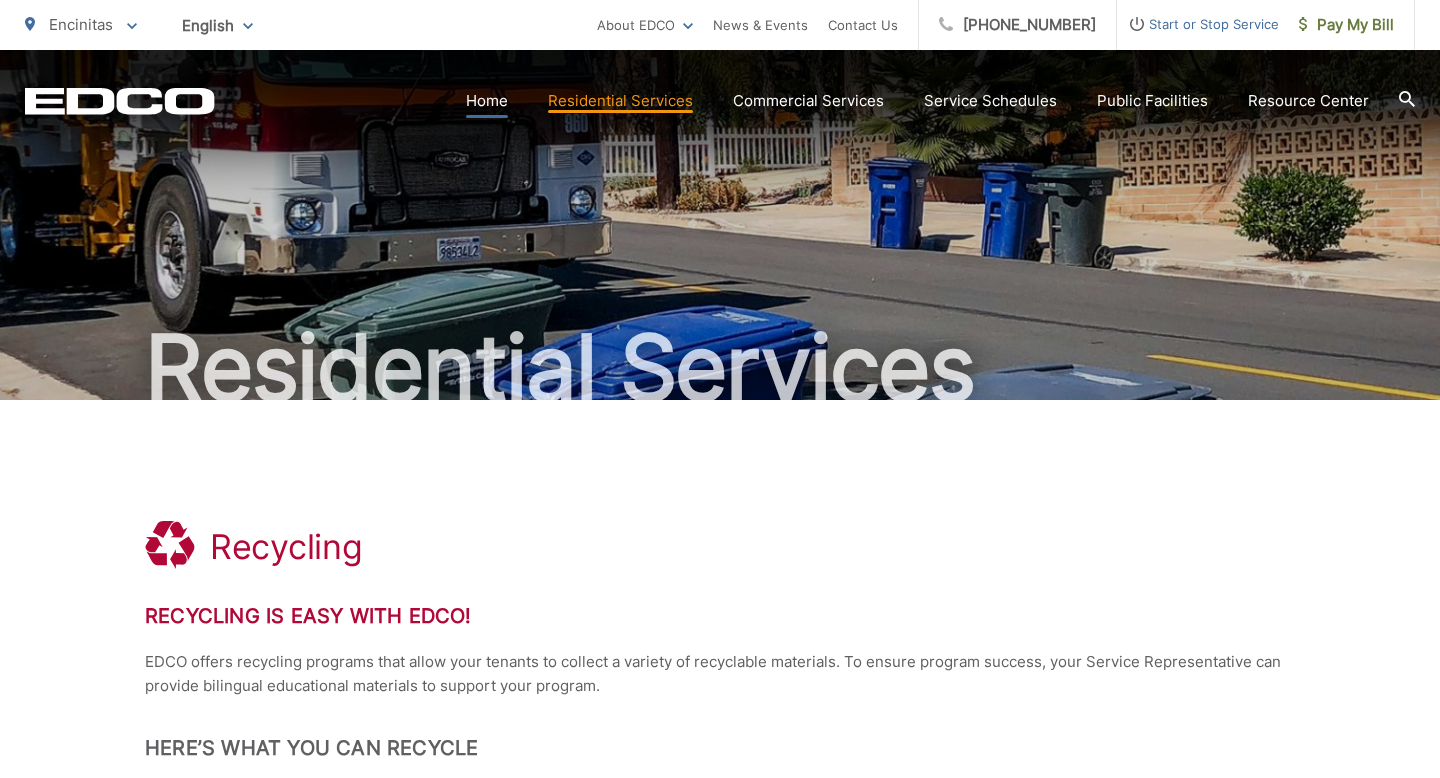 click on "Home" at bounding box center (487, 101) 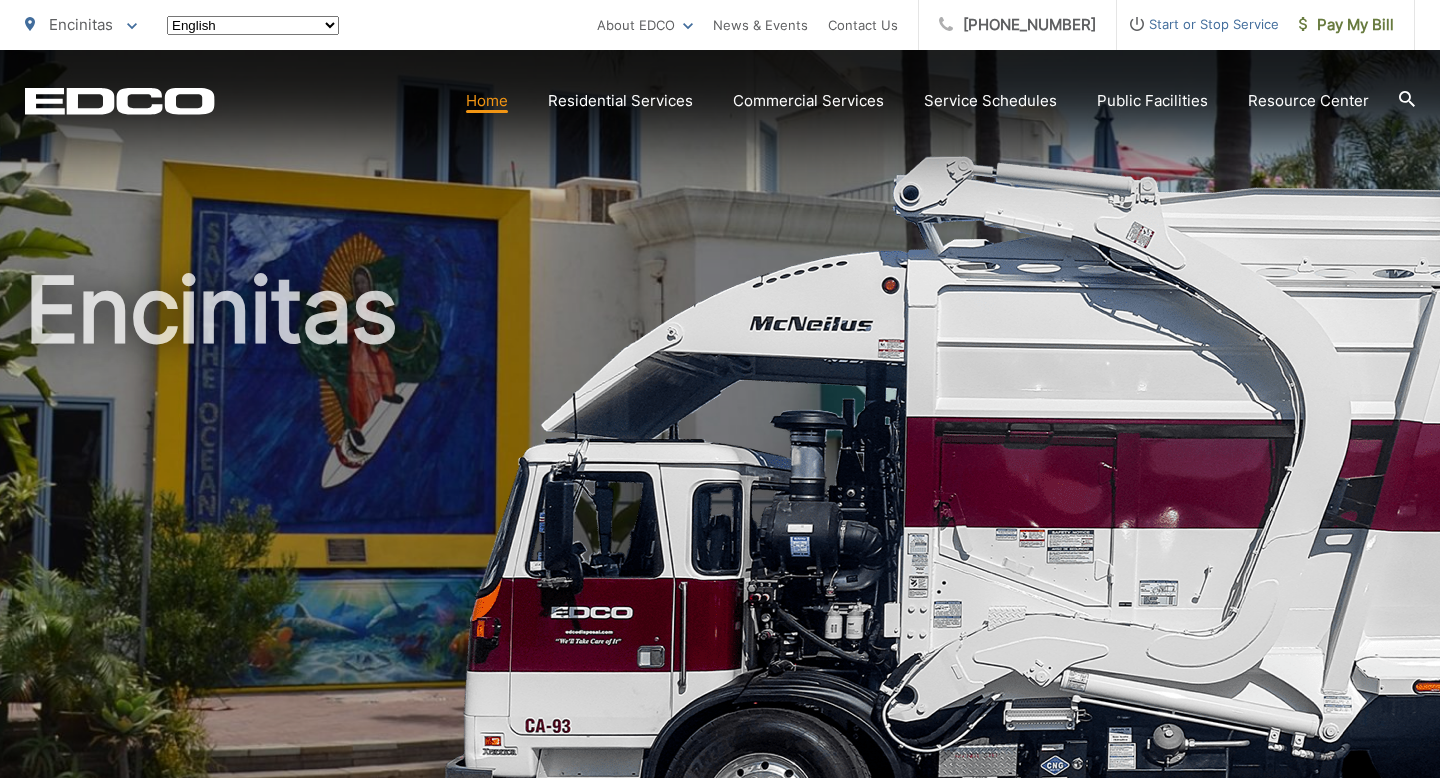 scroll, scrollTop: 0, scrollLeft: 0, axis: both 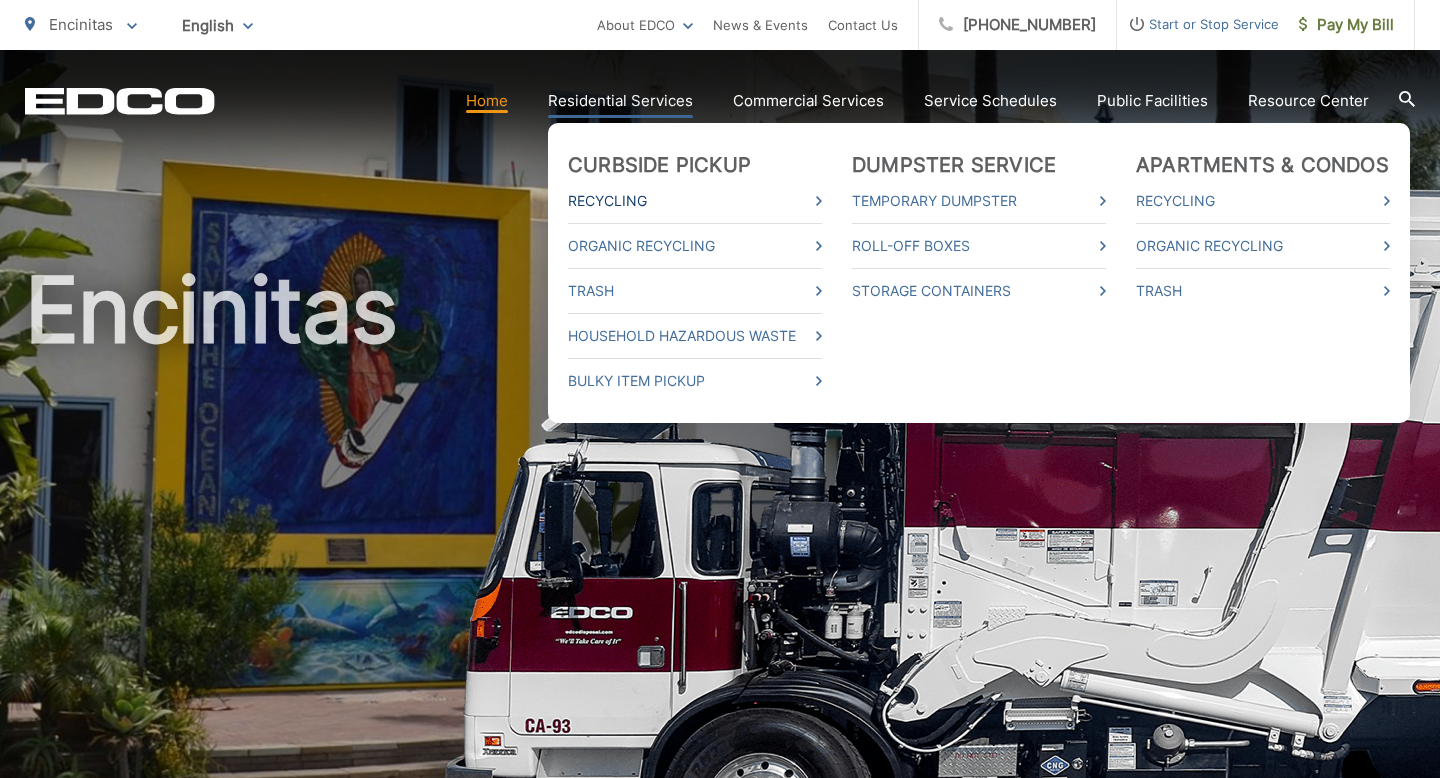 click on "Recycling" at bounding box center [695, 201] 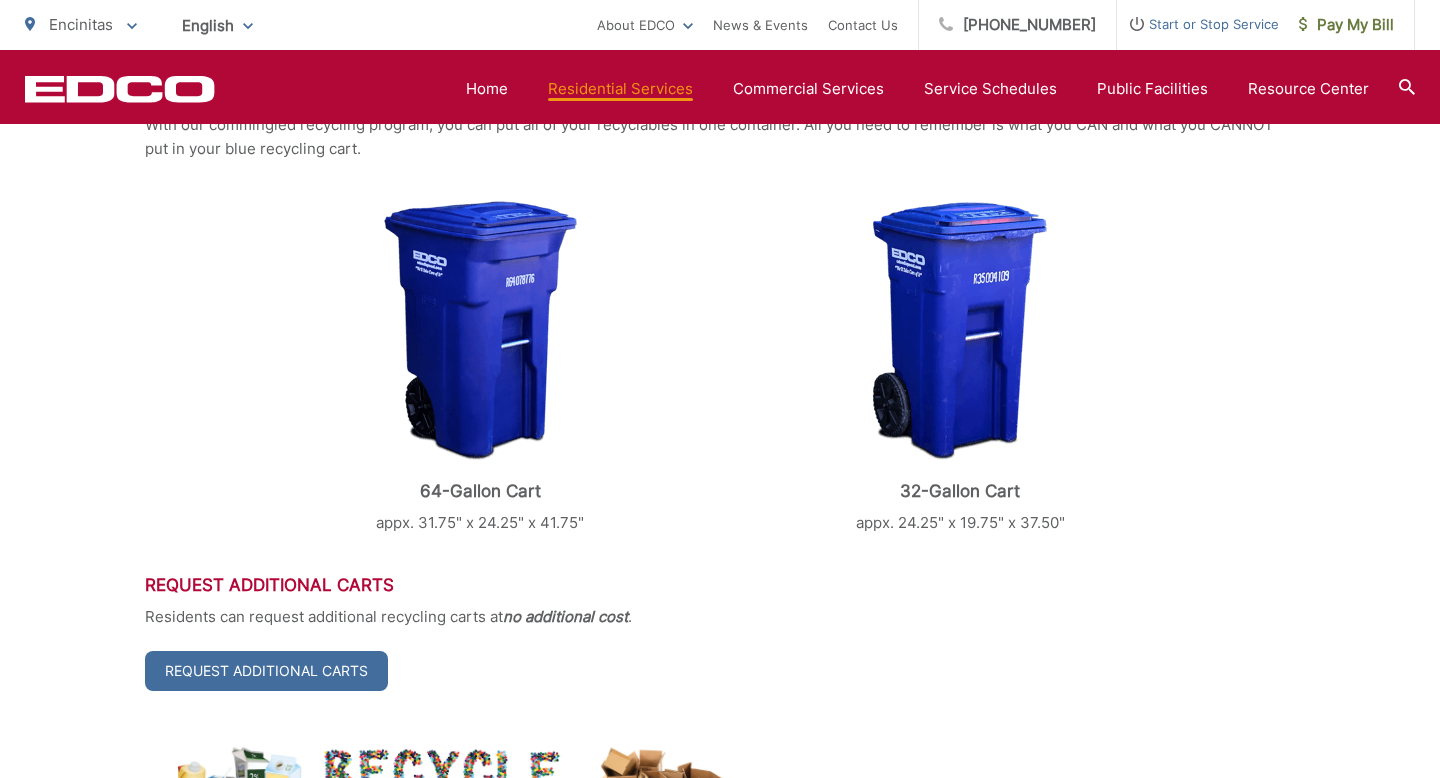 scroll, scrollTop: 539, scrollLeft: 0, axis: vertical 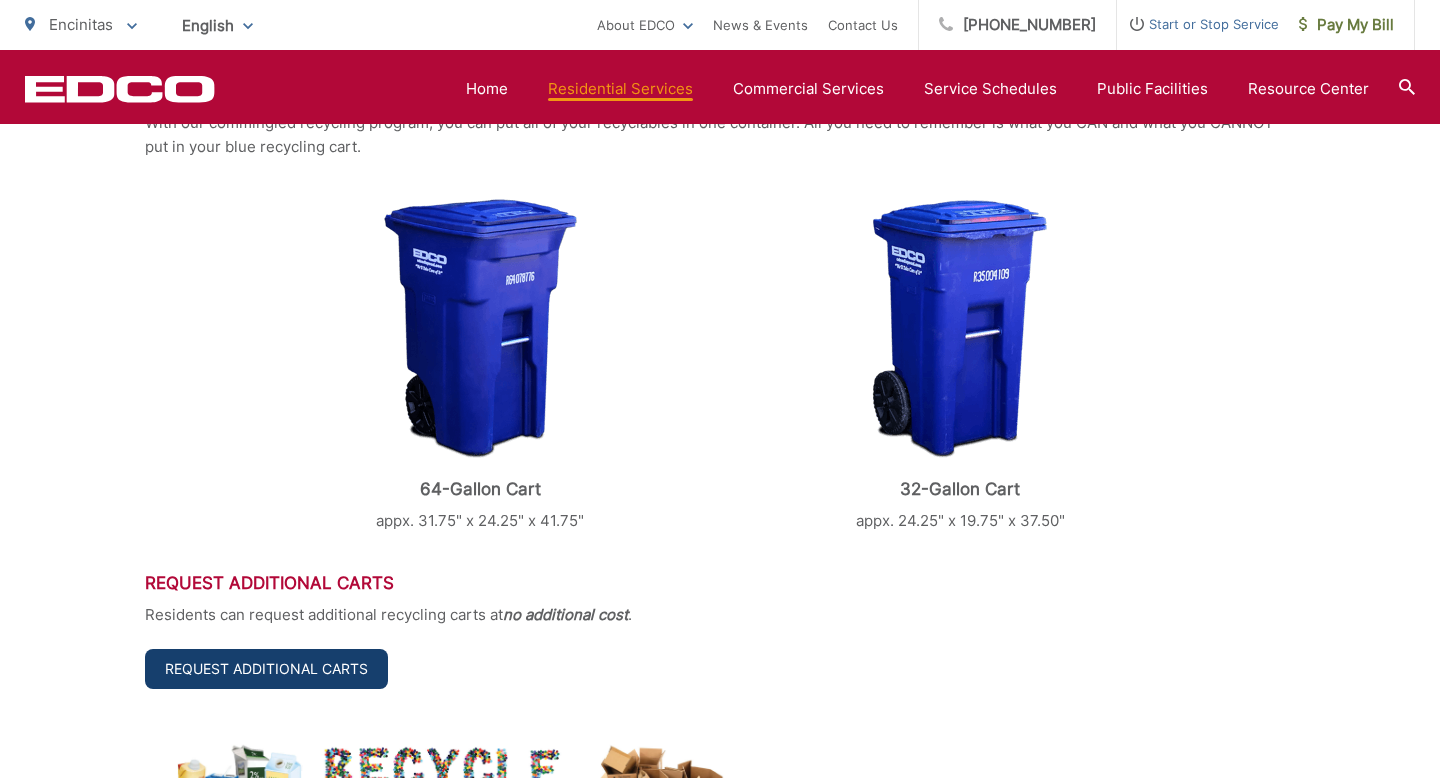 click on "Request Additional Carts" at bounding box center [266, 669] 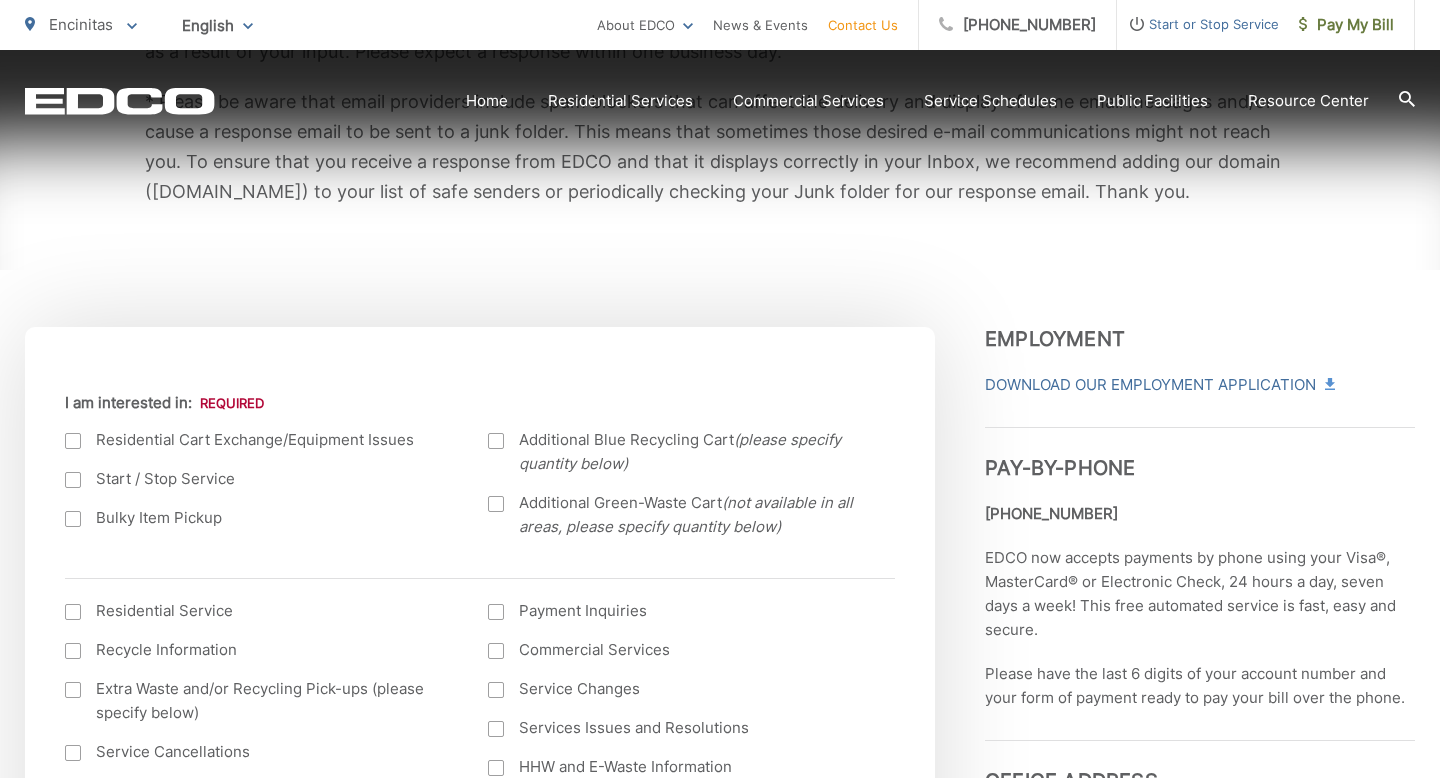 scroll, scrollTop: 516, scrollLeft: 0, axis: vertical 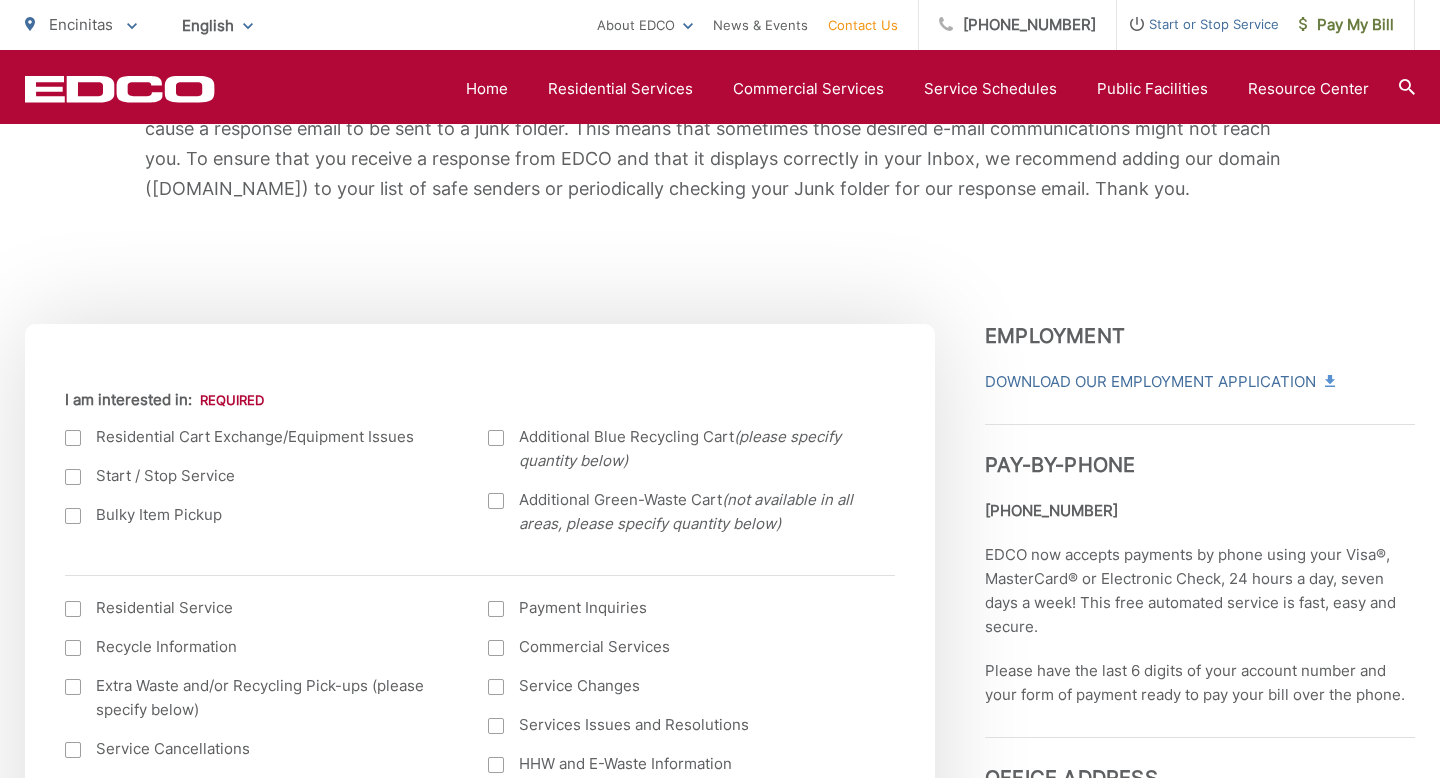 click on "Residential Cart Exchange/Equipment Issues" at bounding box center (256, 437) 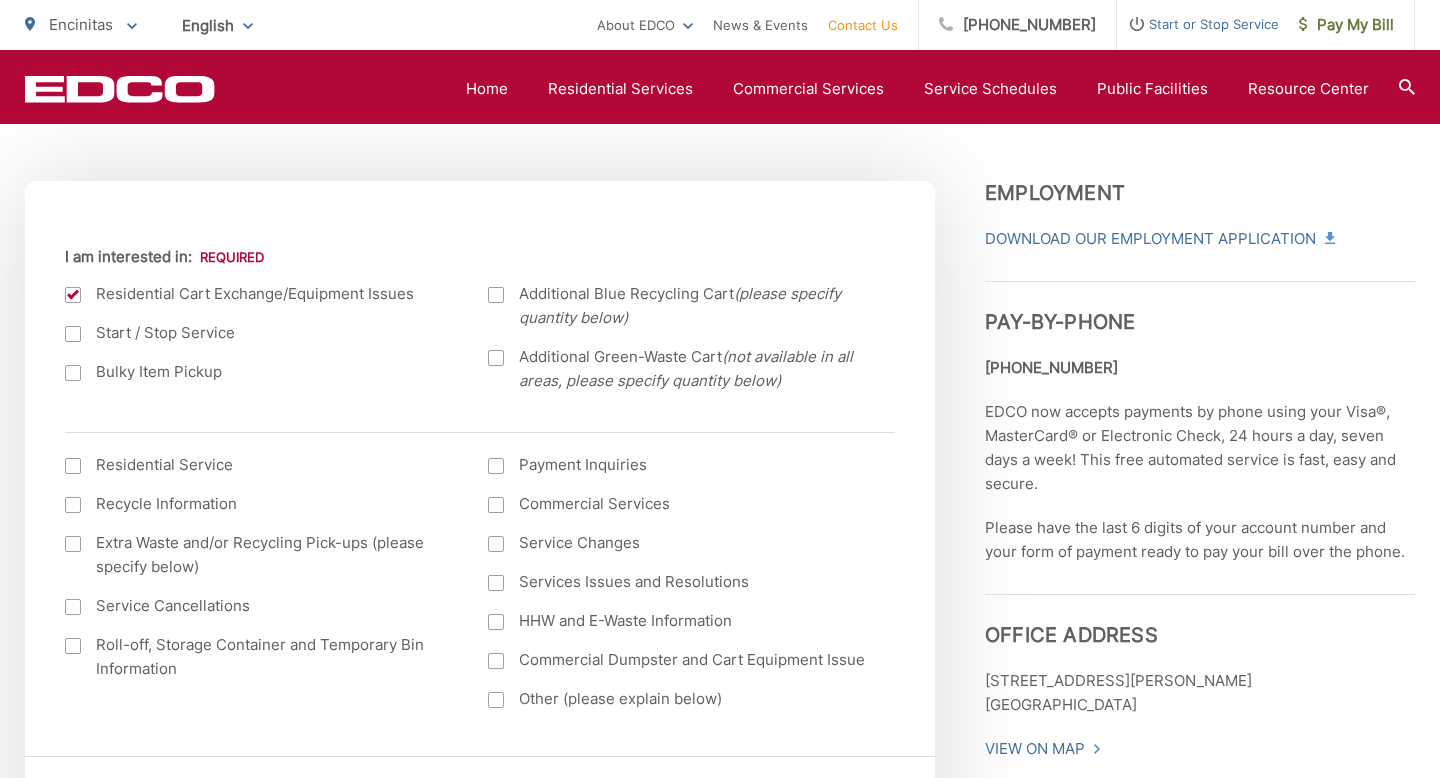scroll, scrollTop: 656, scrollLeft: 0, axis: vertical 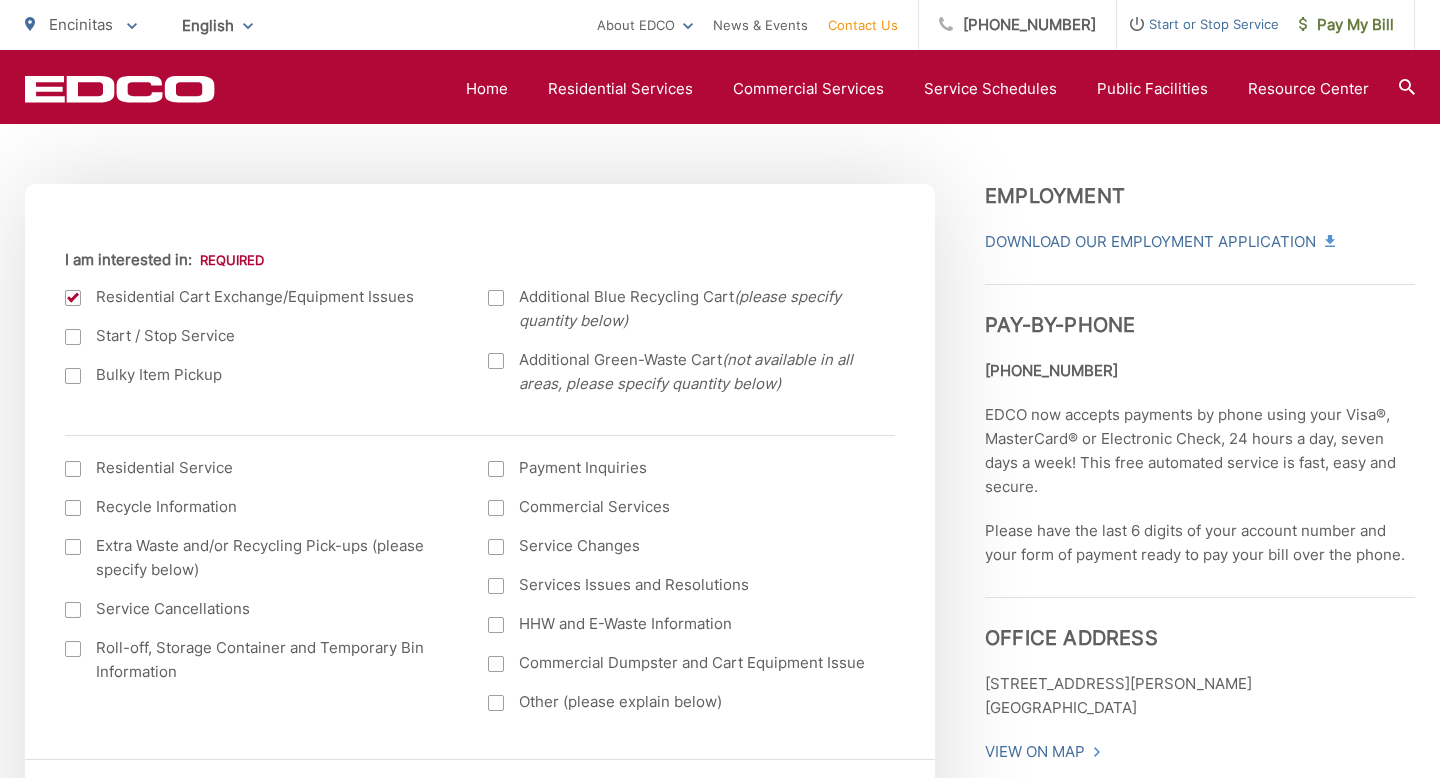 click on "Current Location Alpine Bonita Bonsall Borrego Springs Boulevard Buena Park Campo Coronado Corporate Del Mar Descanso Dulzura City of El Cajon El Cajon County El Segundo Encinitas Escondido Escondido County Fallbrook Guatay Imperial Beach Jacumba Jamul Julian La Mesa City La Mesa County La Mirada La Palma Lakeside Lakewood Lemon Grove Lincoln Acres Long Beach National City Pala Pauma Valley Pine Valley Potrero Poway Rainbow Ramona Rancho Palos Verdes Rancho Santa Fe San Diego San Marcos San Marcos County Signal Hill Solana Beach Spring Valley Tecate Torrance UCSD Valley Center City of Vista Vista County I am interested in:
Residential Cart Exchange/Equipment Issues
Start / Stop Service
Bulky Item Pickup
Additional Blue Recycling Cart  (please specify quantity below)
Additional Green-Waste Cart  (not available in all areas, please specify quantity below)
*" at bounding box center (480, 476) 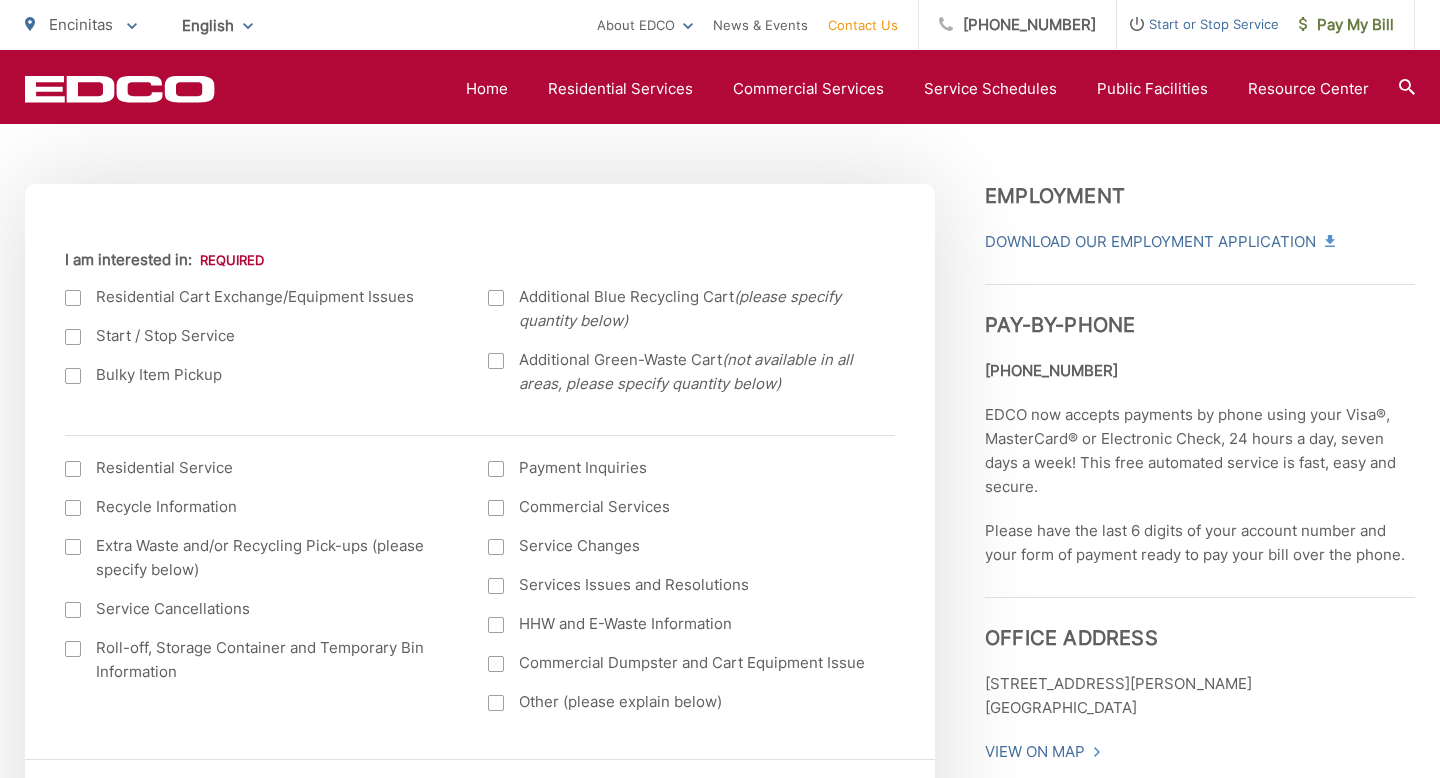 click at bounding box center [496, 298] 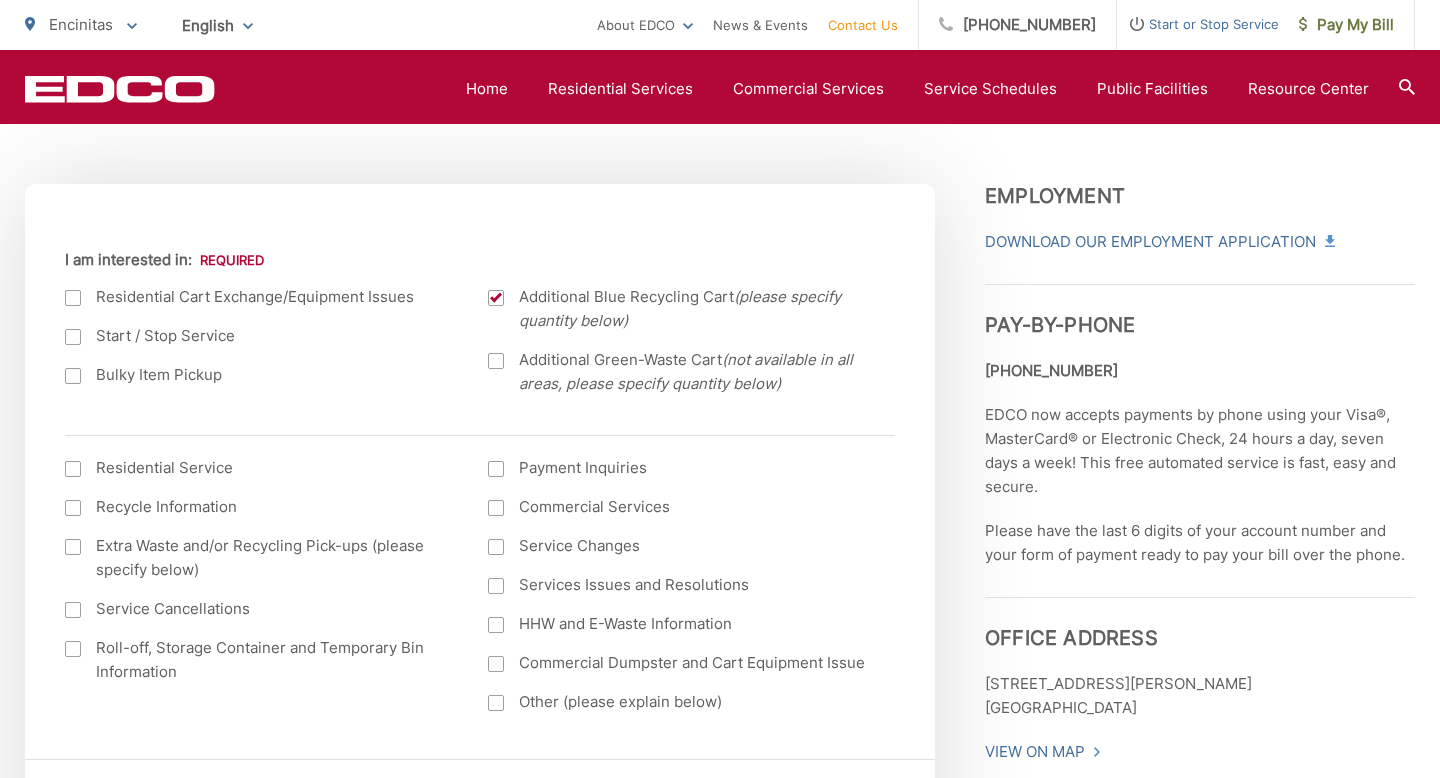 click on "Start / Stop Service" at bounding box center (256, 336) 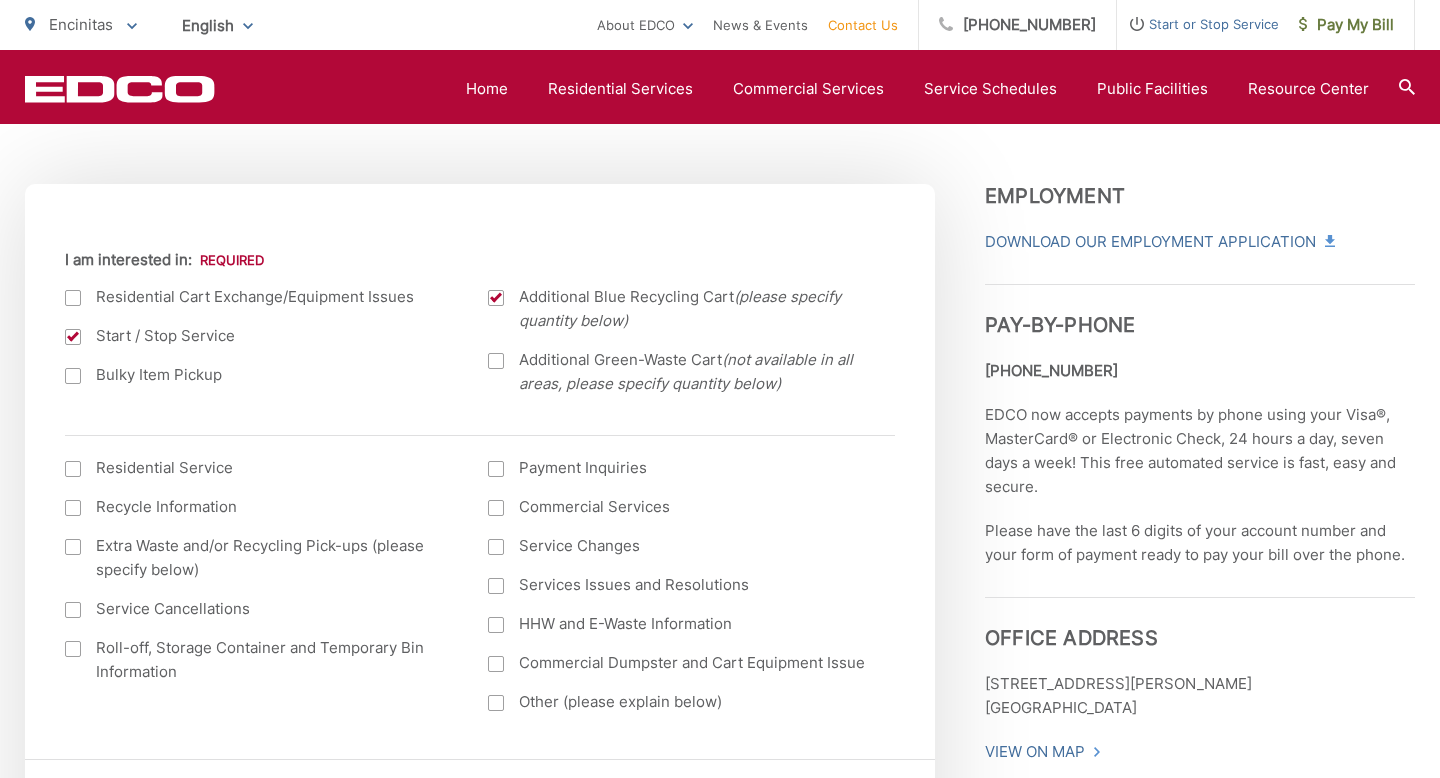 click at bounding box center [73, 337] 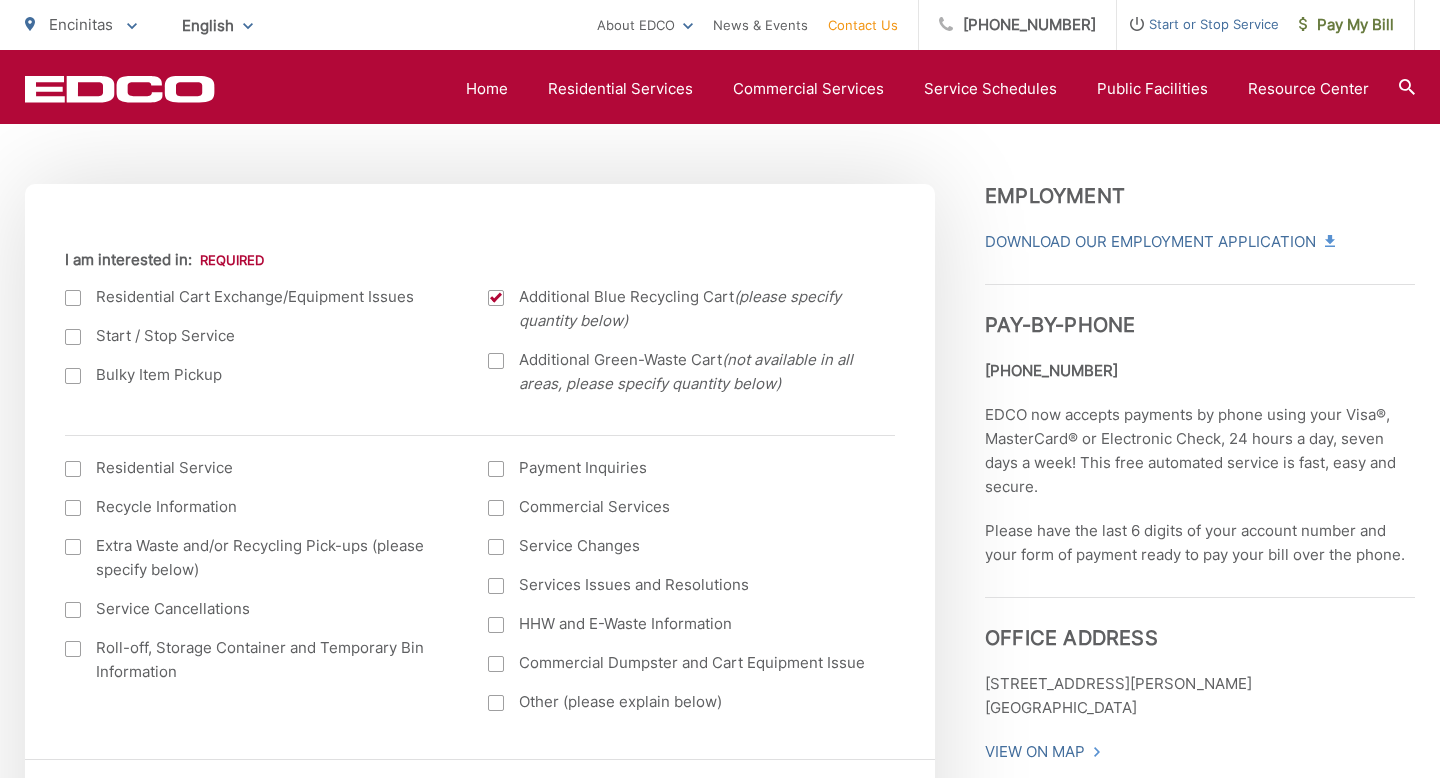 click at bounding box center (73, 298) 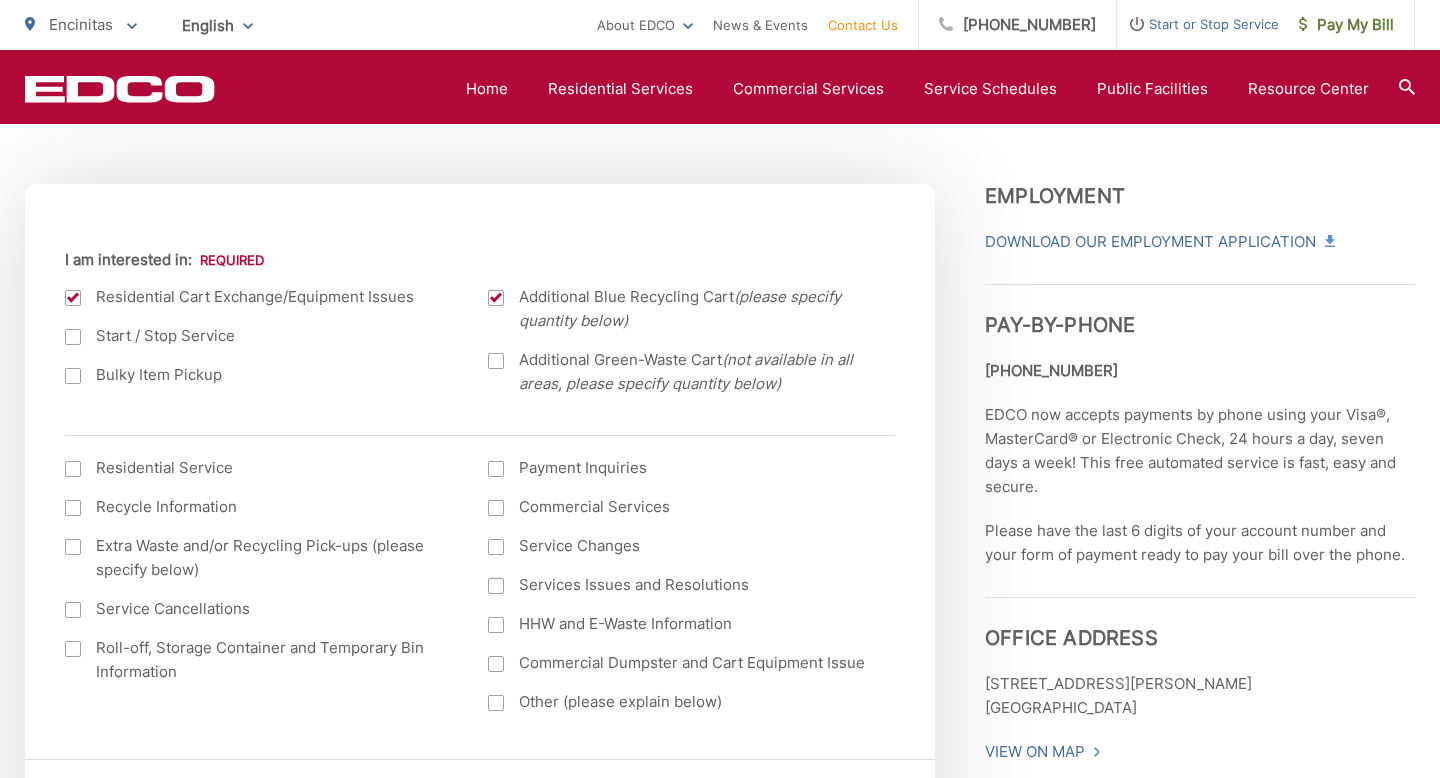 click at bounding box center [496, 298] 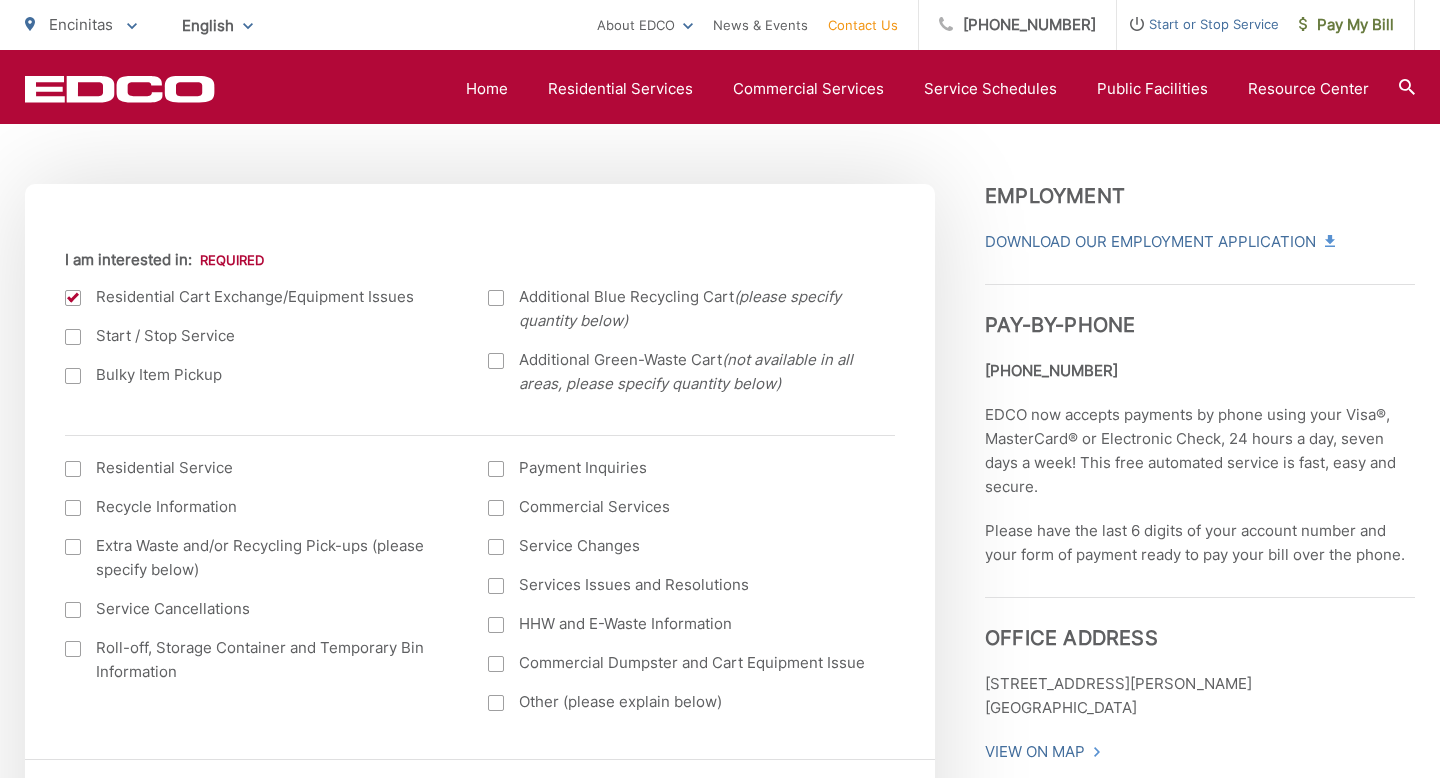 click on "Residential Cart Exchange/Equipment Issues
Start / Stop Service
Bulky Item Pickup
Additional Blue Recycling Cart  (please specify quantity below)
Additional Green-Waste Cart  (not available in all areas, please specify quantity below)" at bounding box center (480, 348) 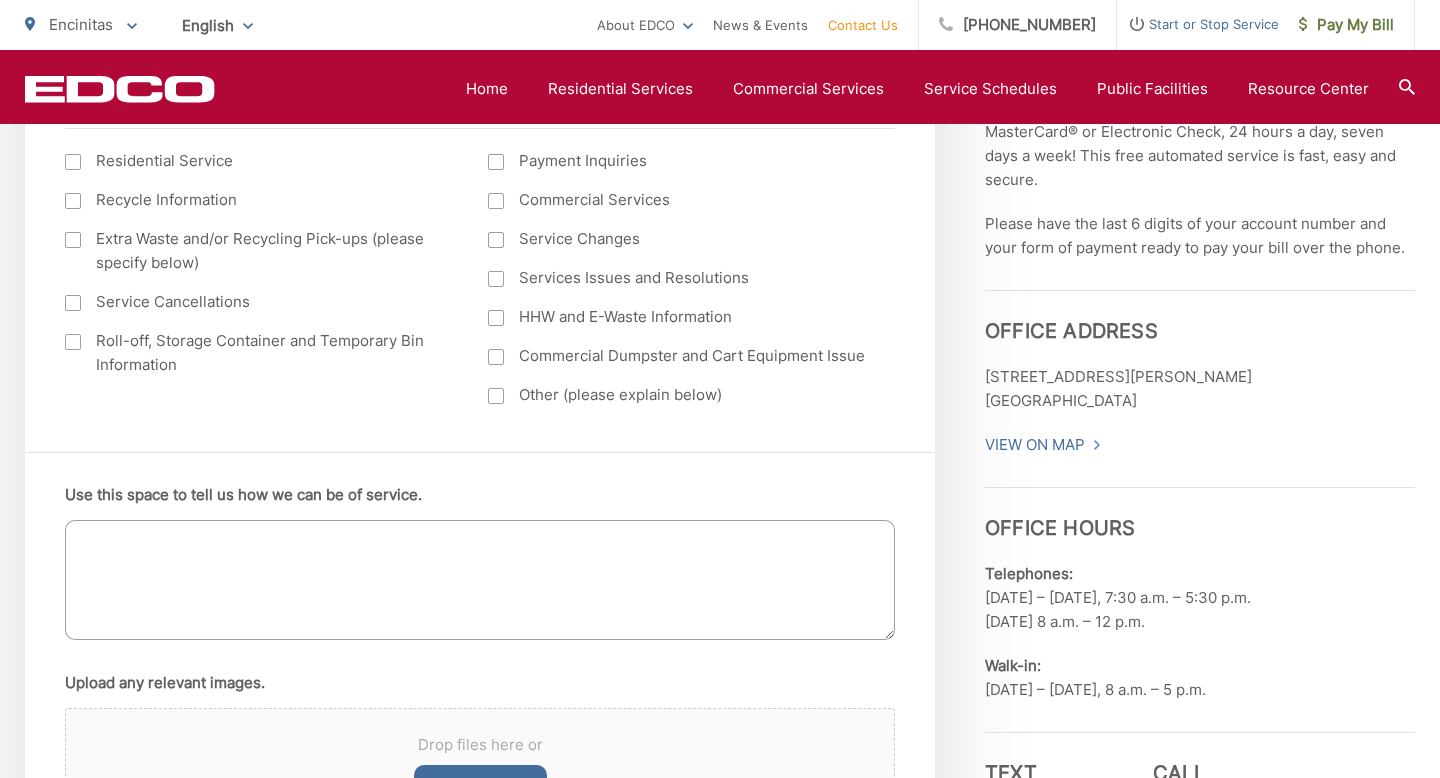 scroll, scrollTop: 1114, scrollLeft: 0, axis: vertical 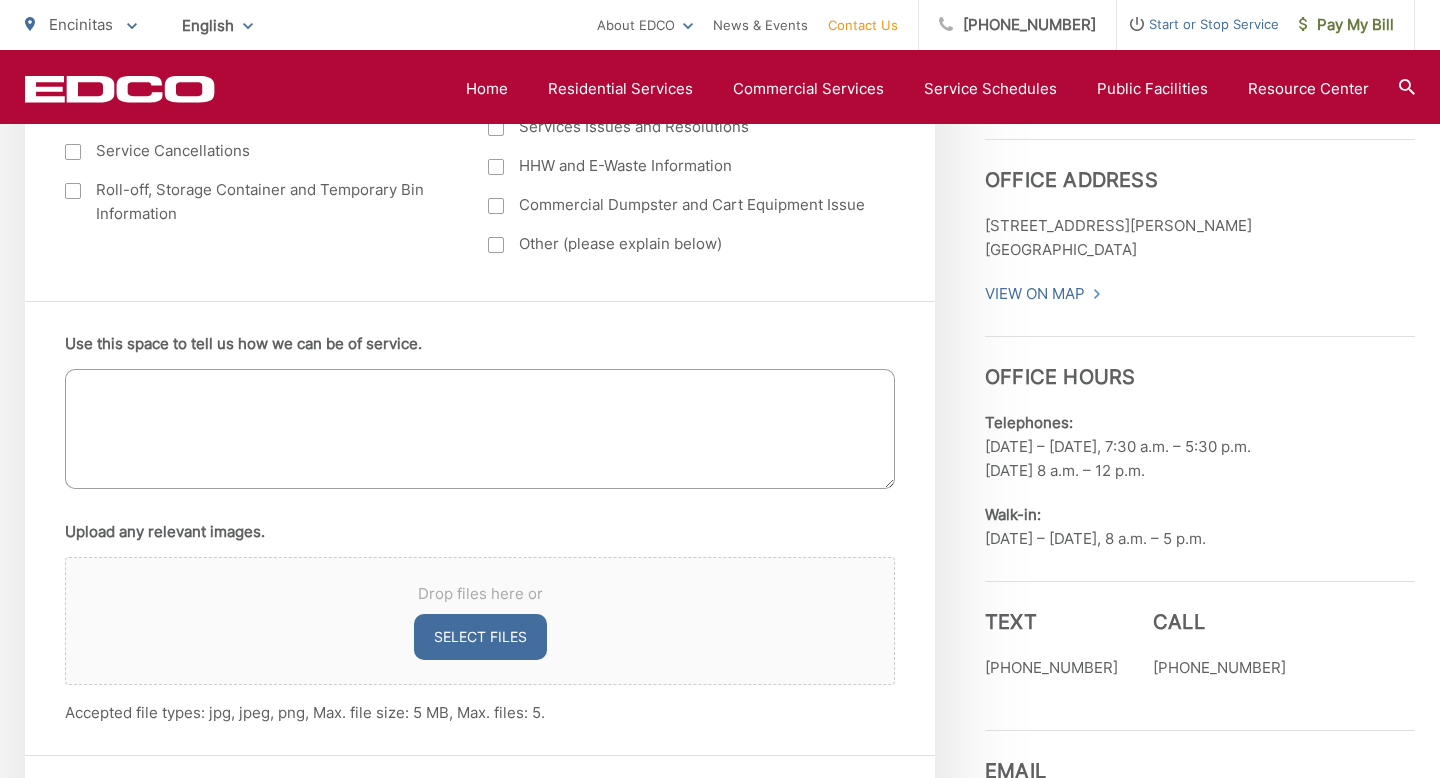 click on "Use this space to tell us how we can be of service." at bounding box center (480, 429) 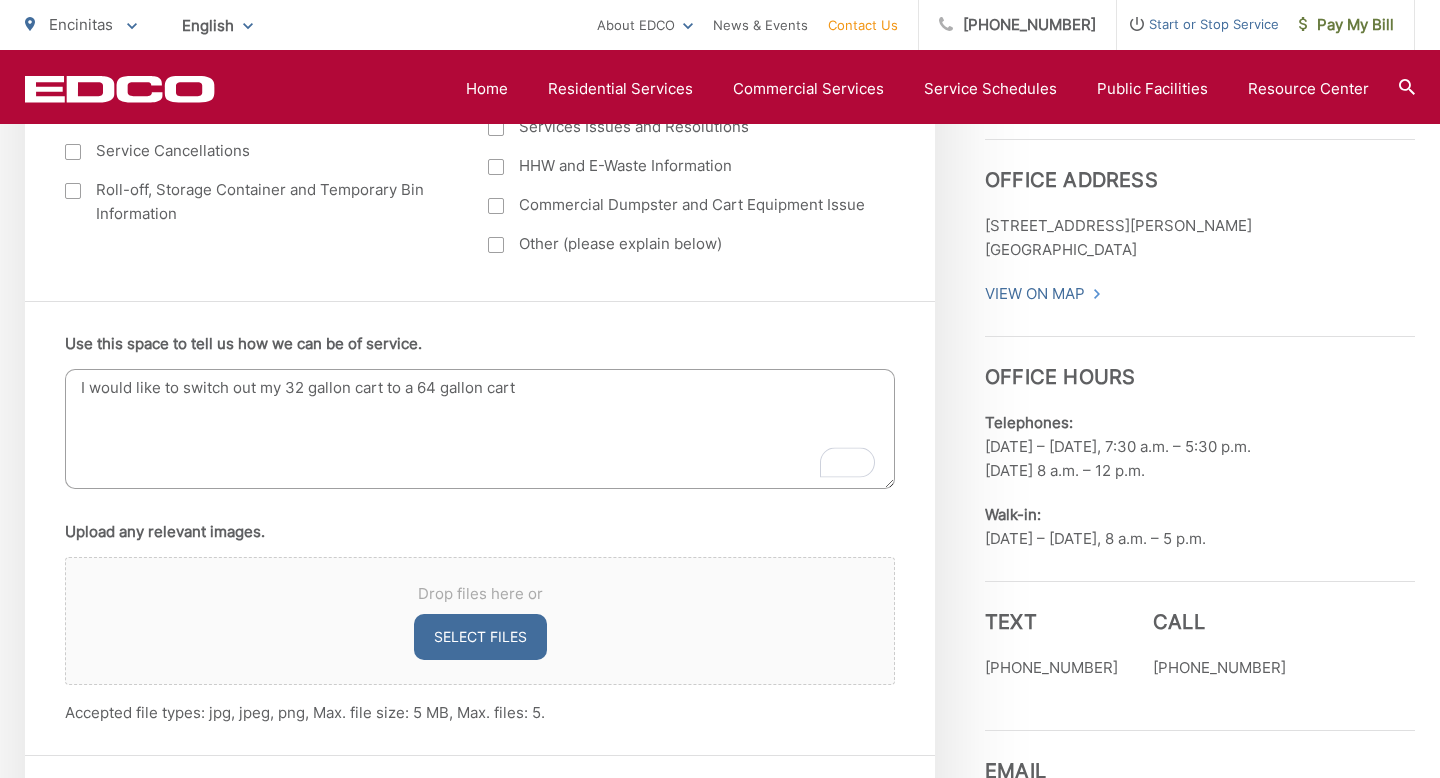 type on "I would like to switch out my 32 gallon cart to a 64 gallon cart" 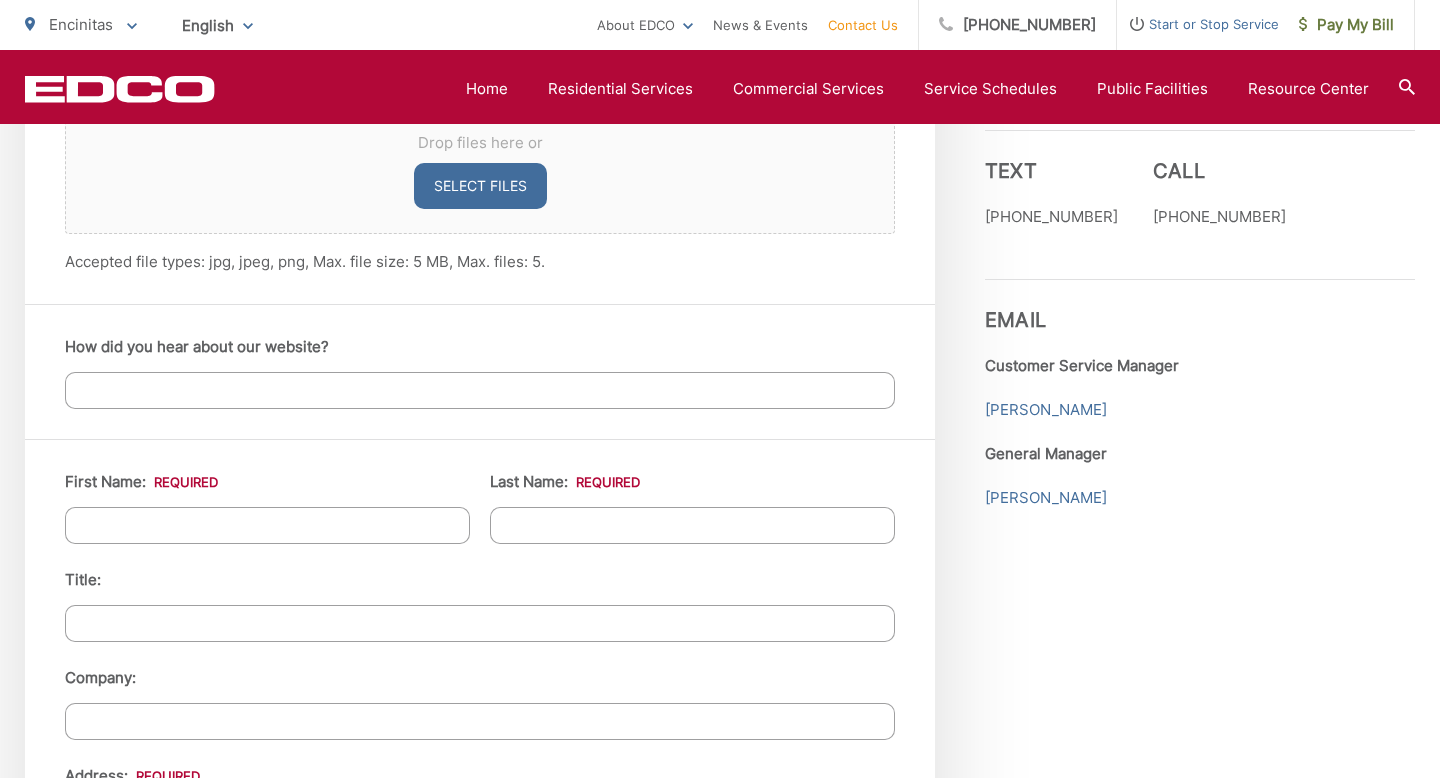 scroll, scrollTop: 1567, scrollLeft: 0, axis: vertical 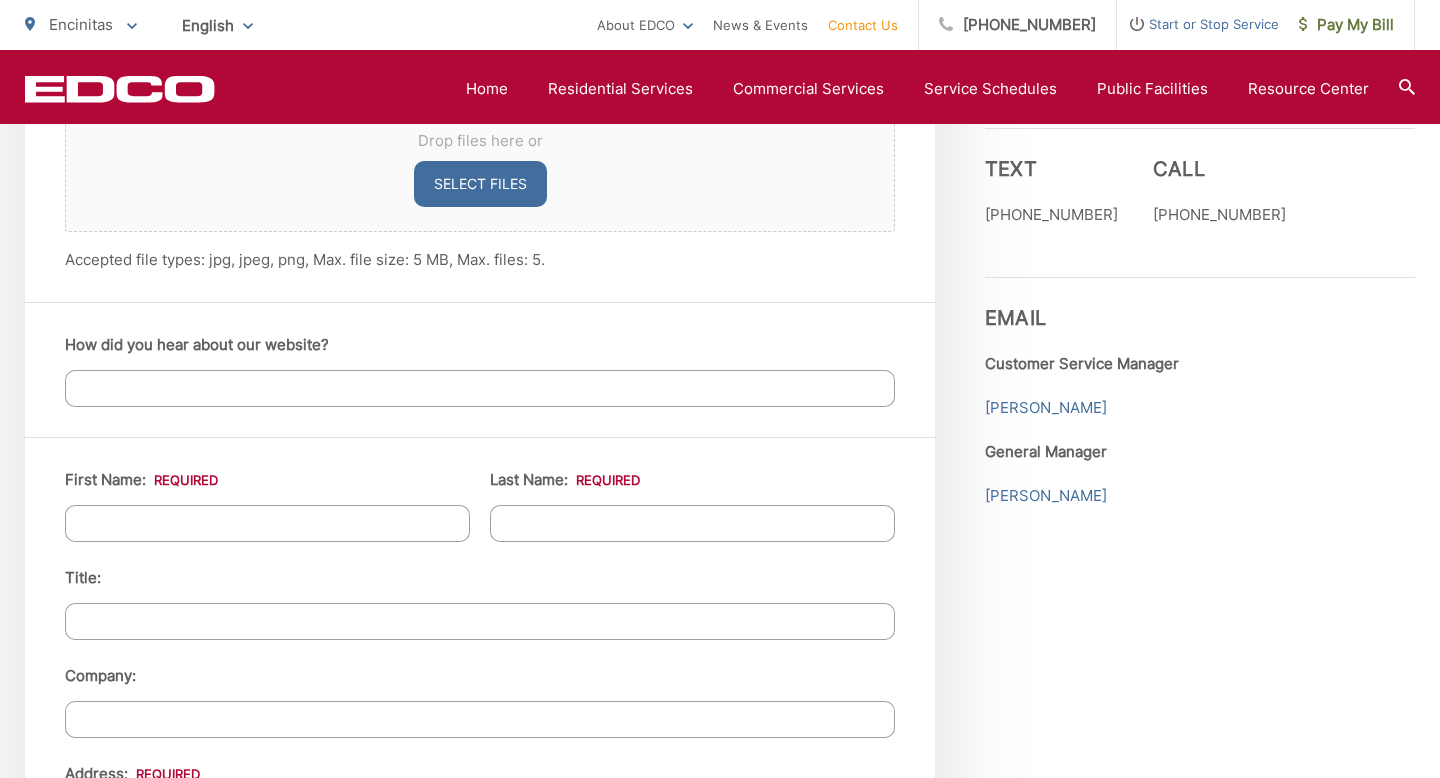 click on "First Name: *" at bounding box center [267, 523] 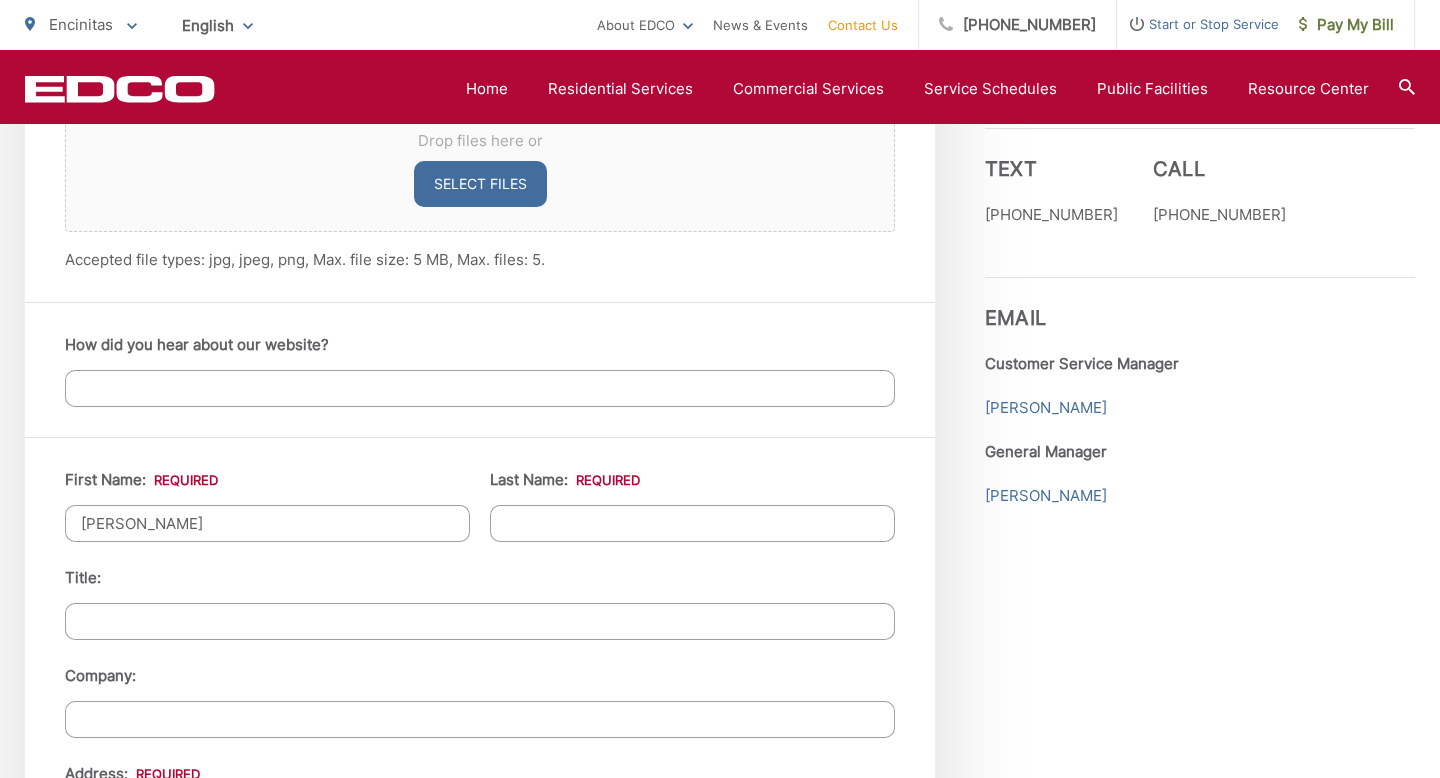 type on "John" 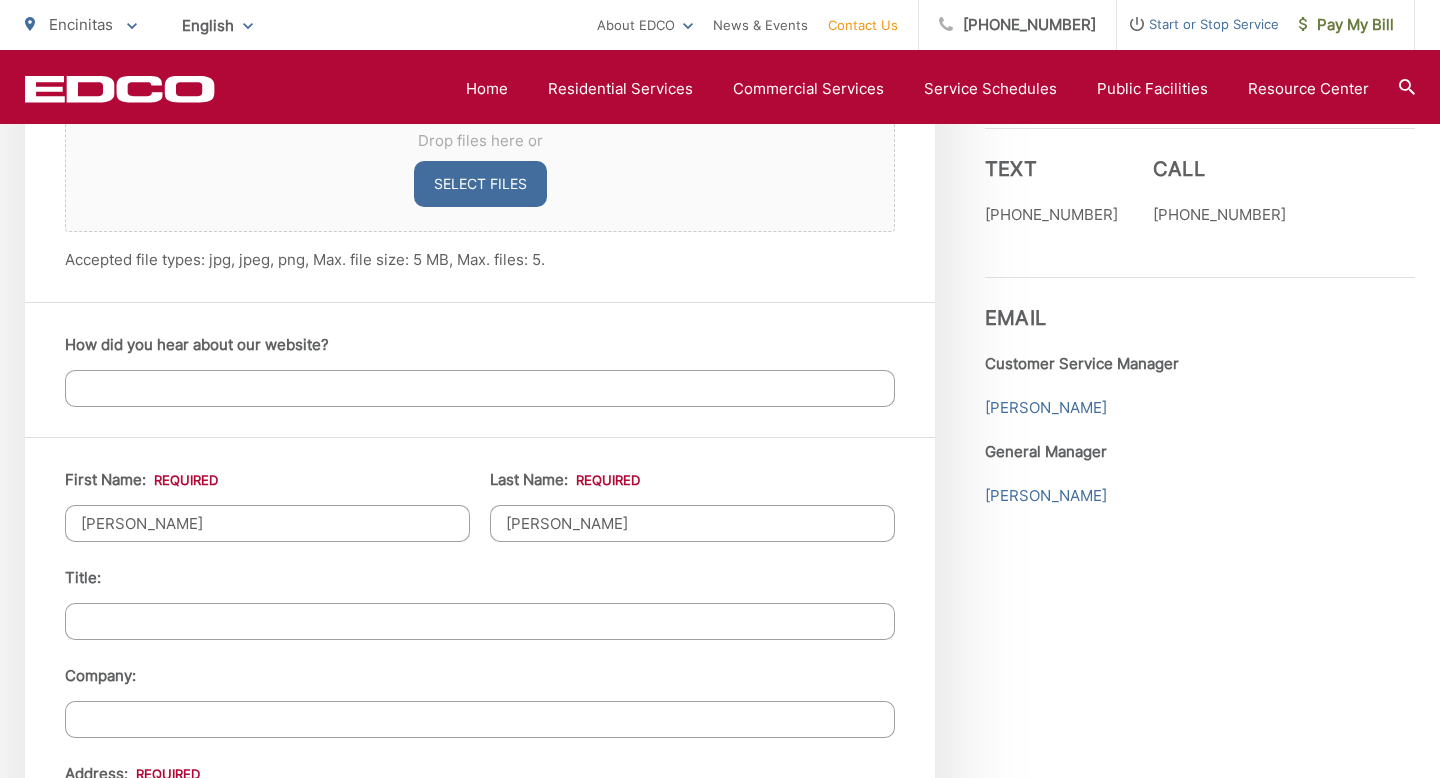 type on "Griswold" 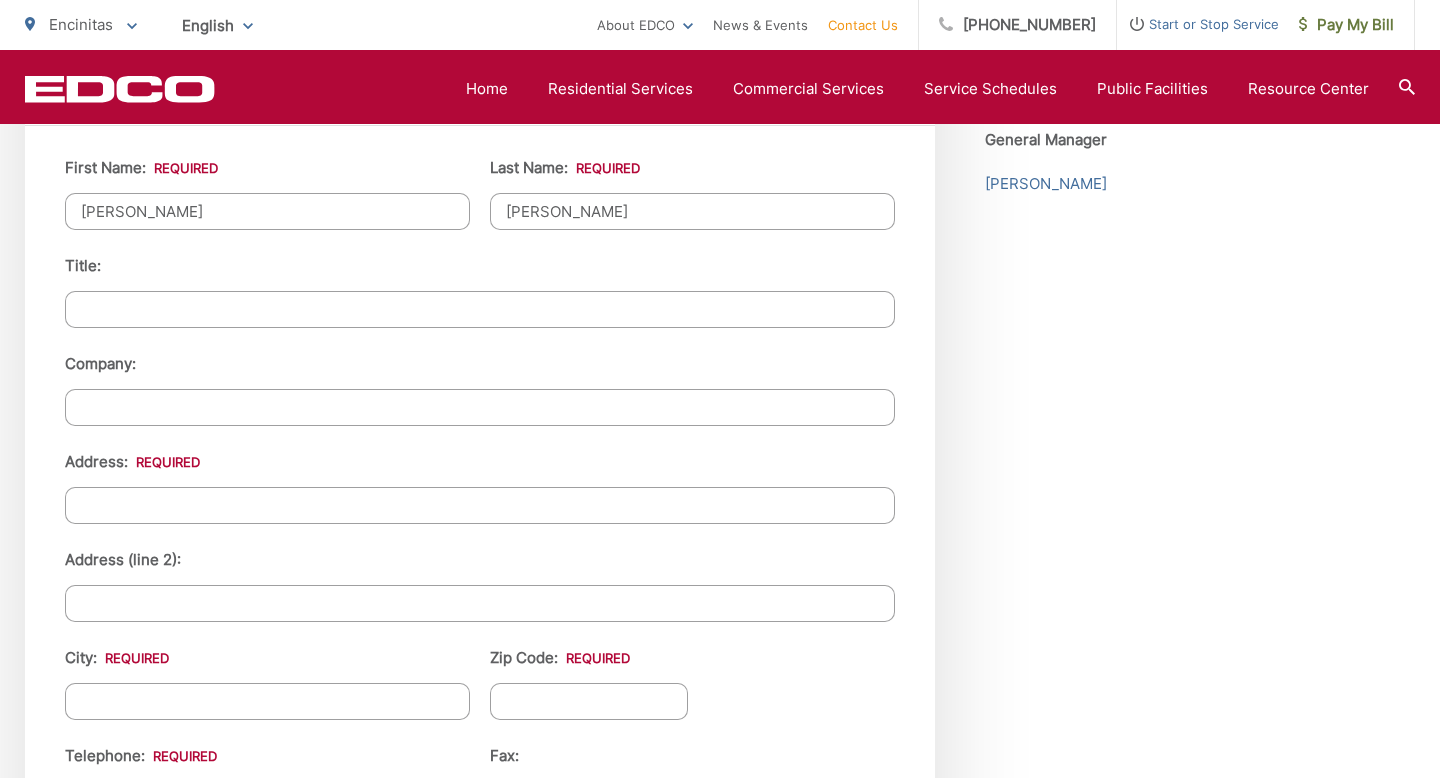 scroll, scrollTop: 1882, scrollLeft: 0, axis: vertical 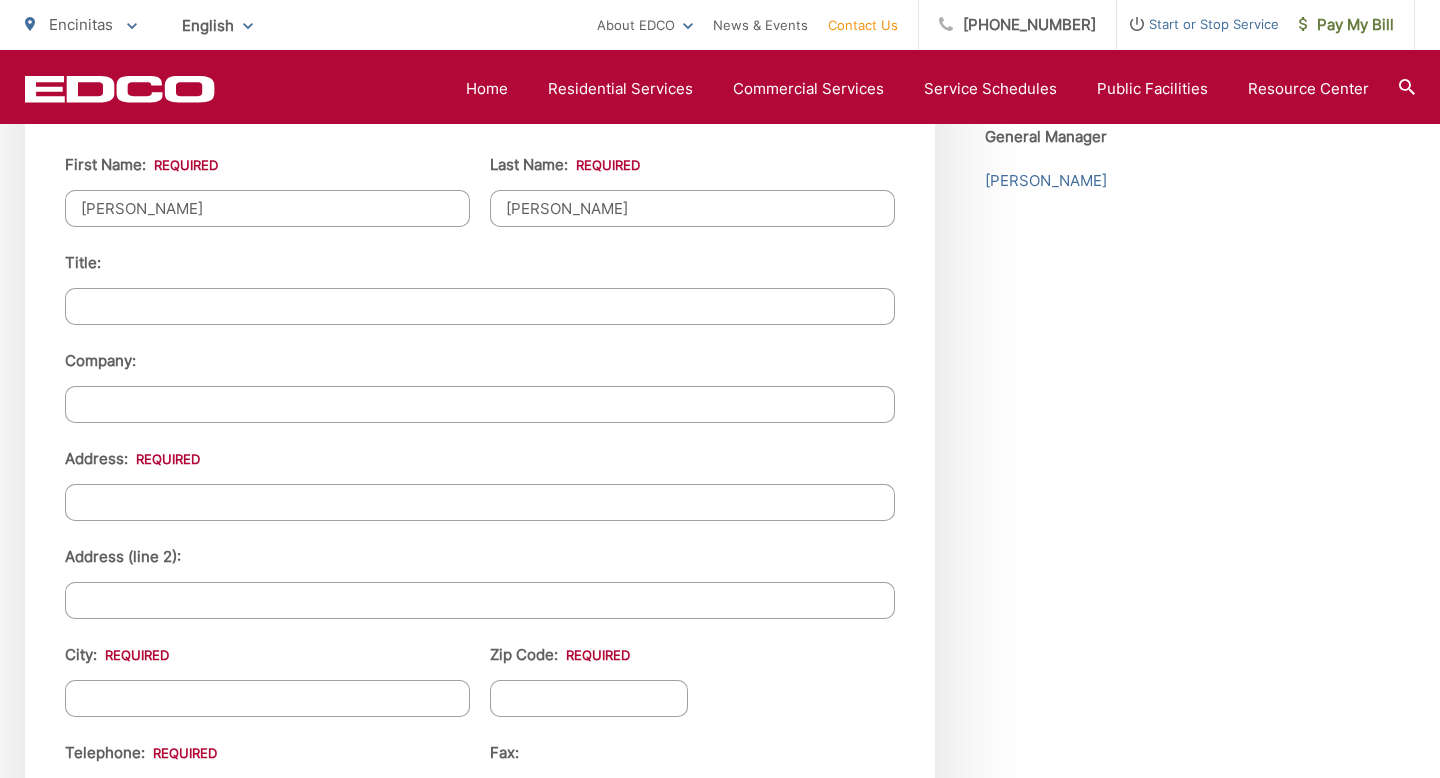 click on "Address: *" at bounding box center [480, 502] 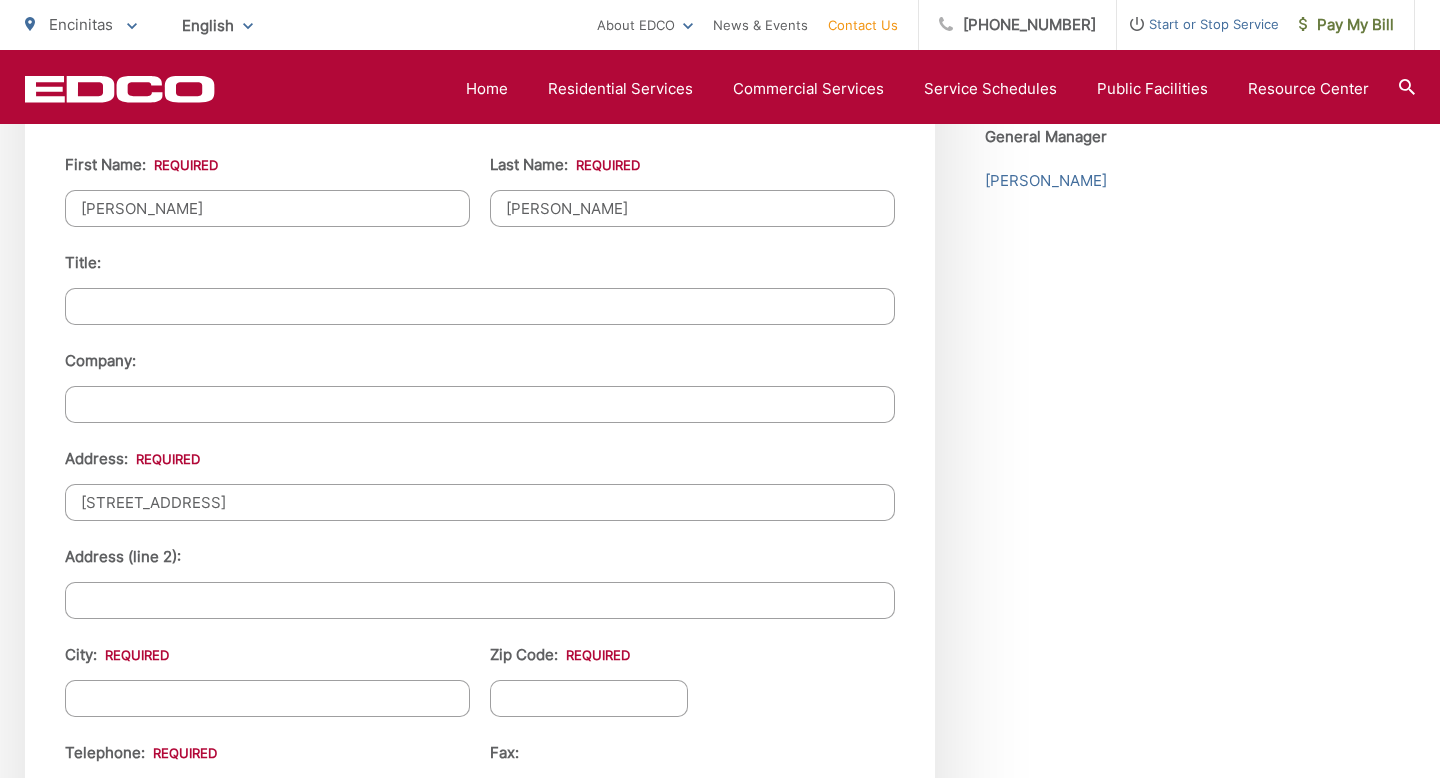 type on "Encinitas" 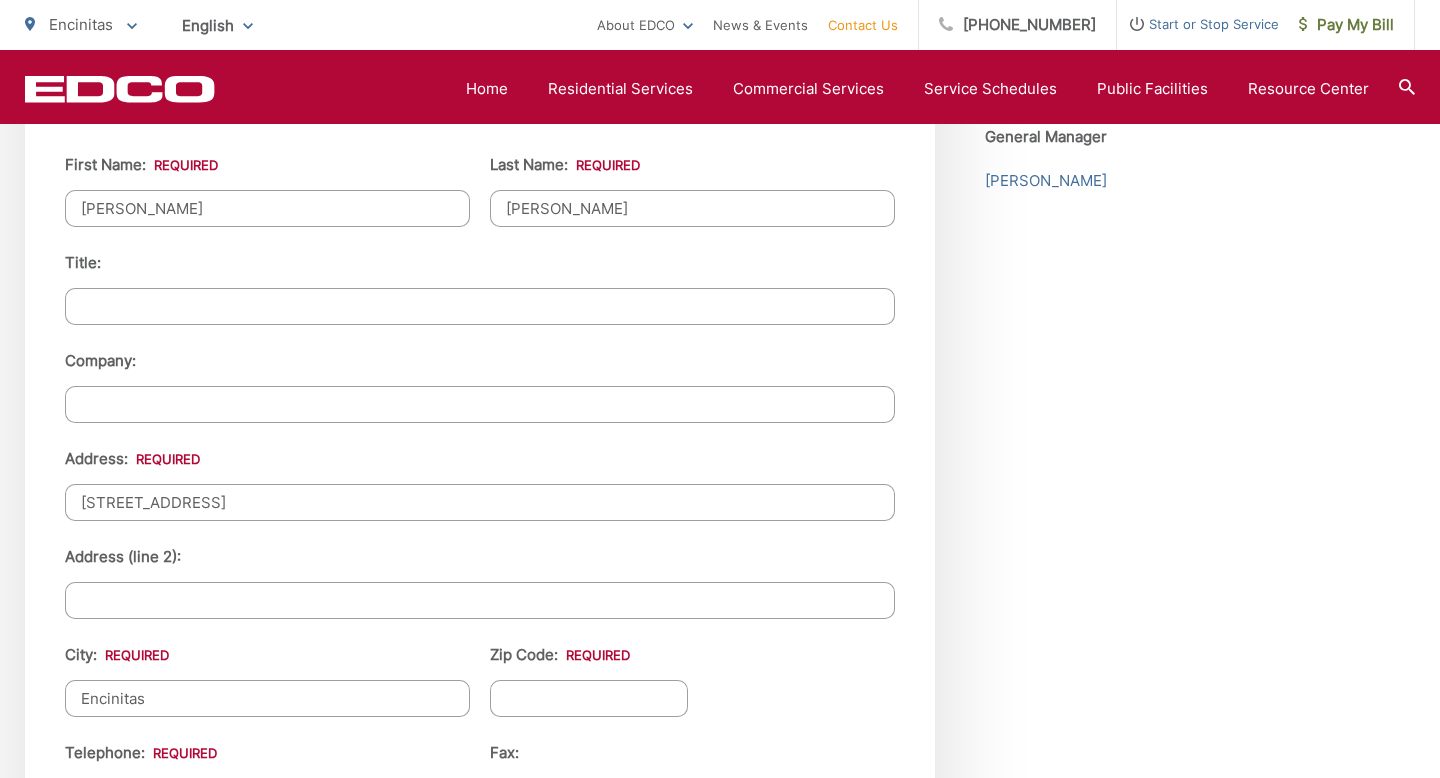 type on "92024-1996" 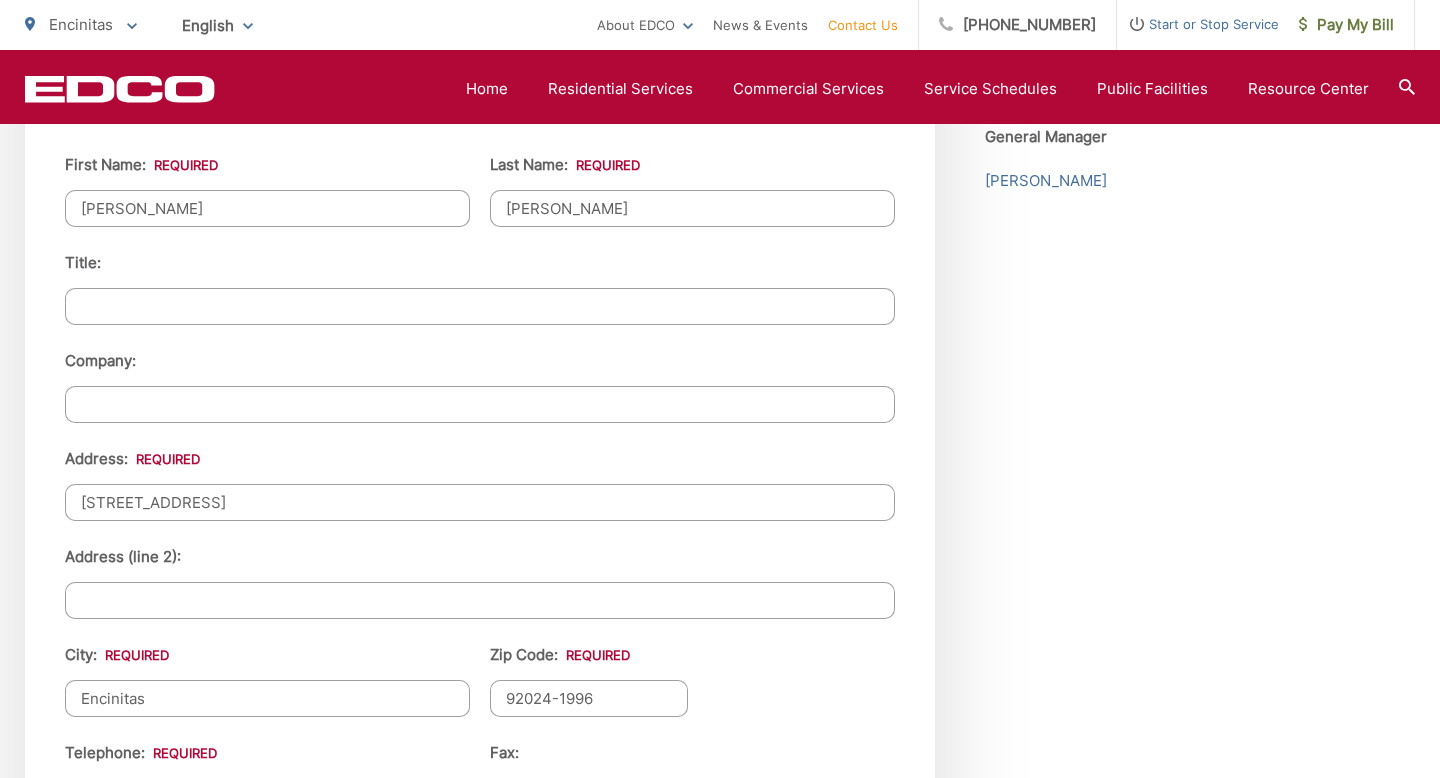 type on "8583422838" 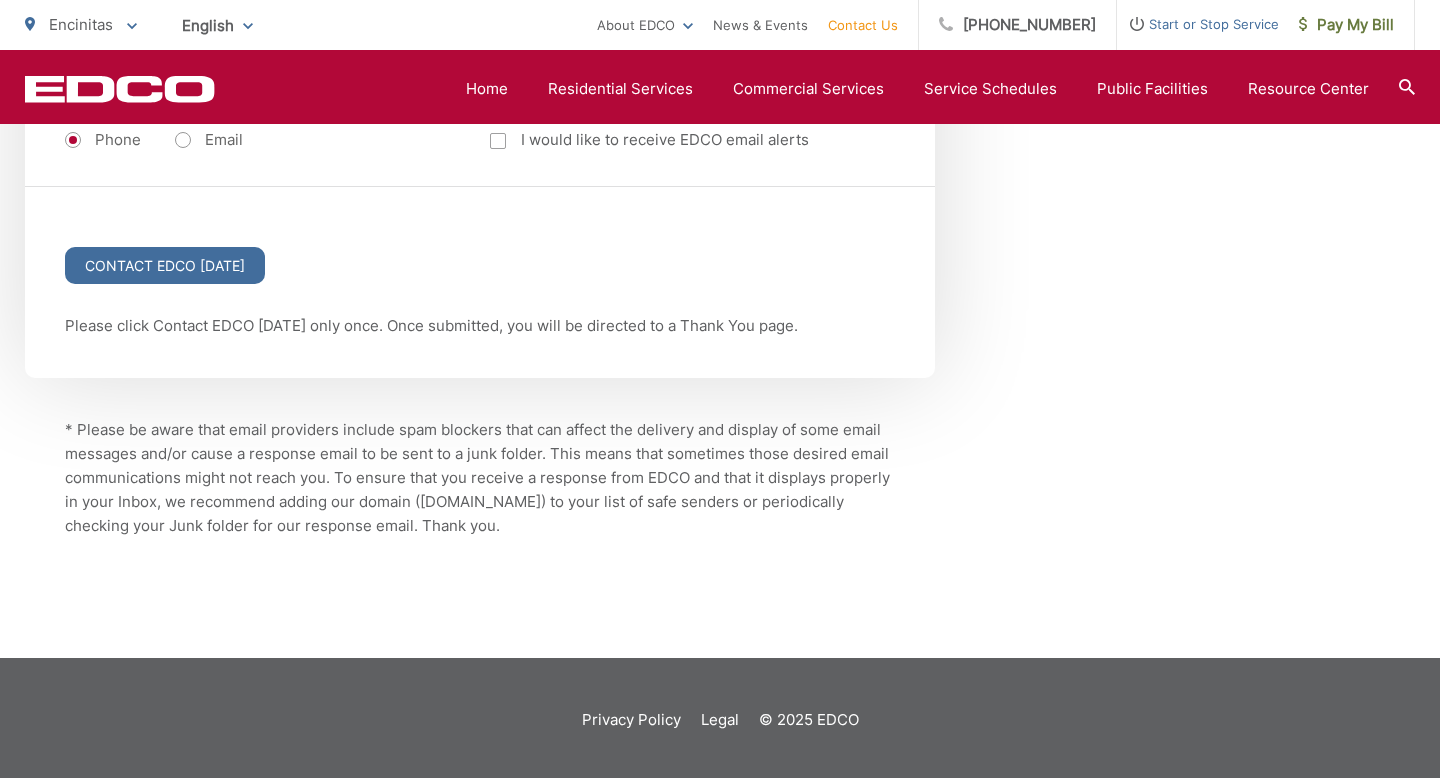 scroll, scrollTop: 2823, scrollLeft: 0, axis: vertical 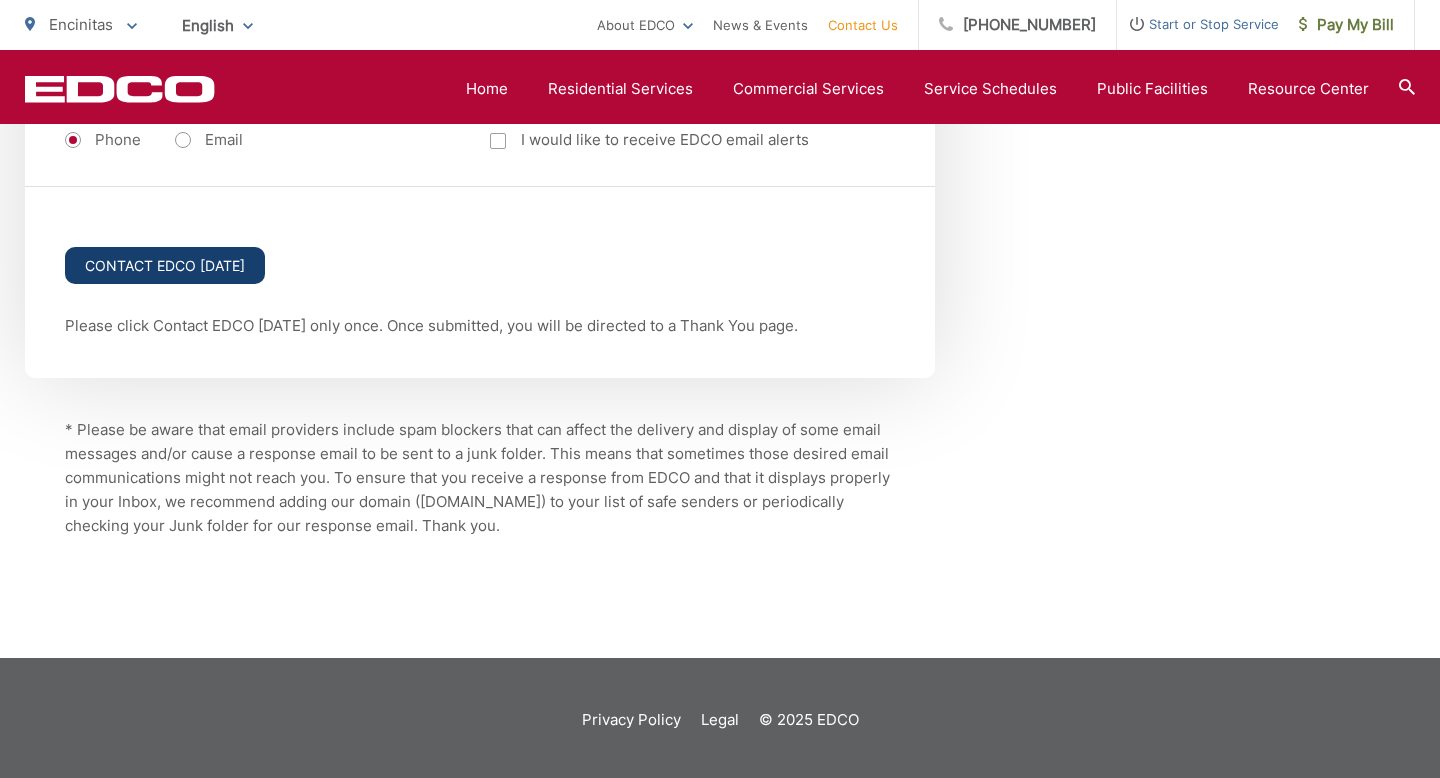 click on "Contact EDCO Today" at bounding box center [165, 265] 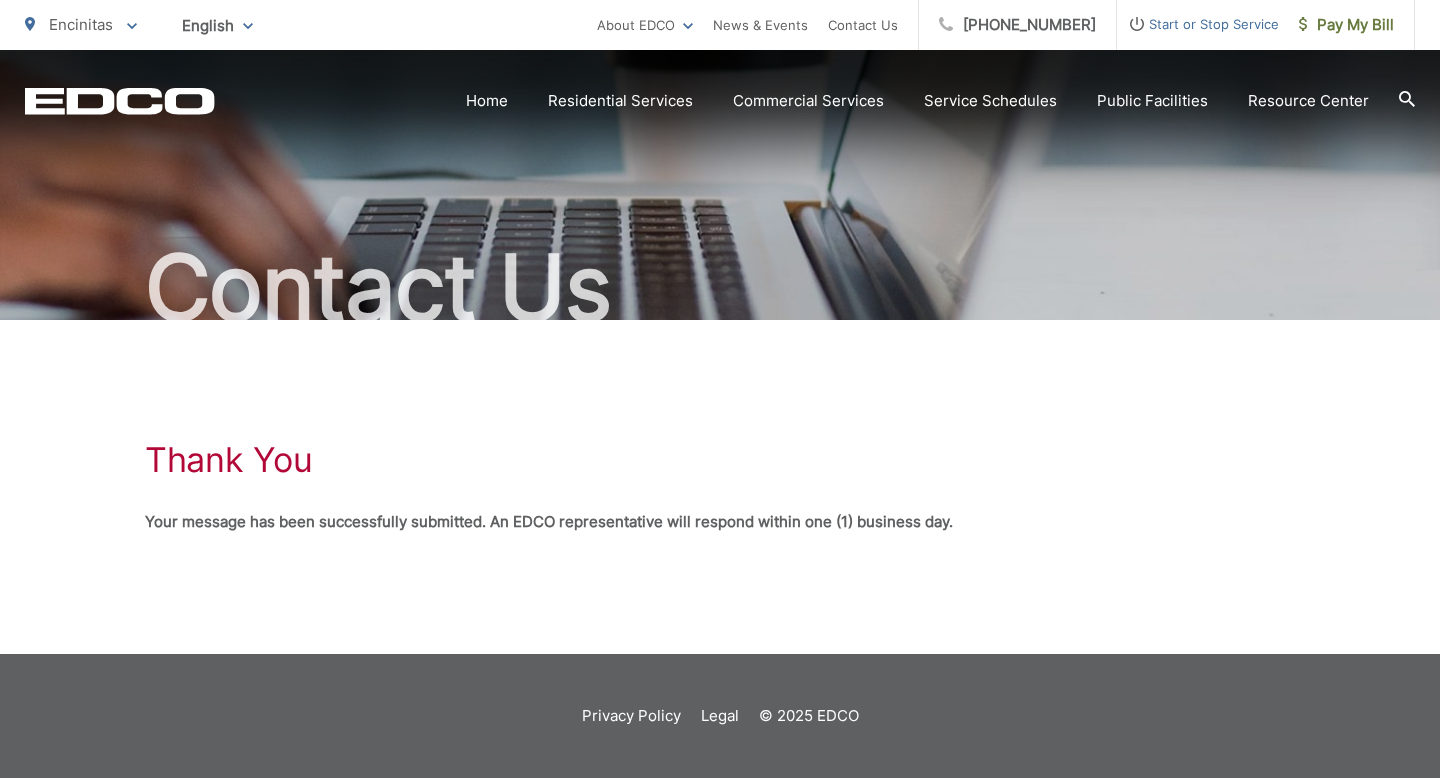 scroll, scrollTop: 0, scrollLeft: 0, axis: both 